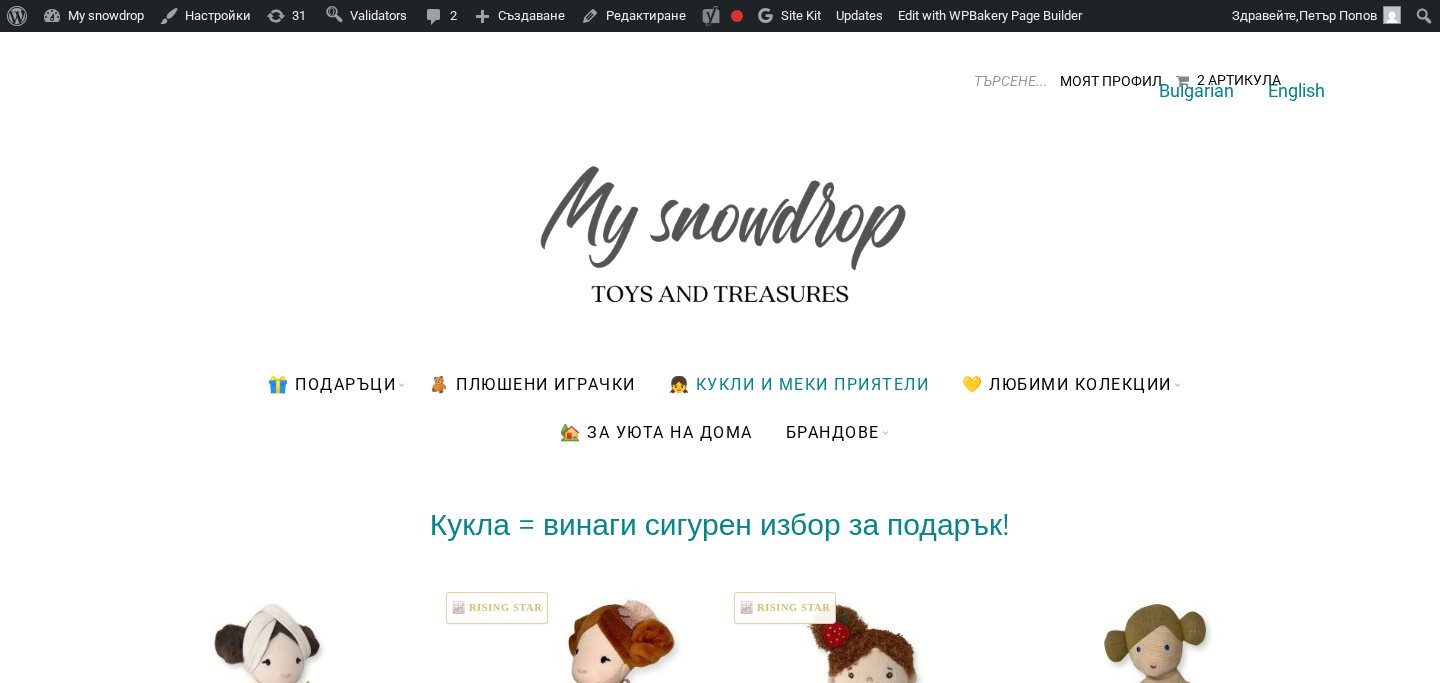 scroll, scrollTop: 0, scrollLeft: 0, axis: both 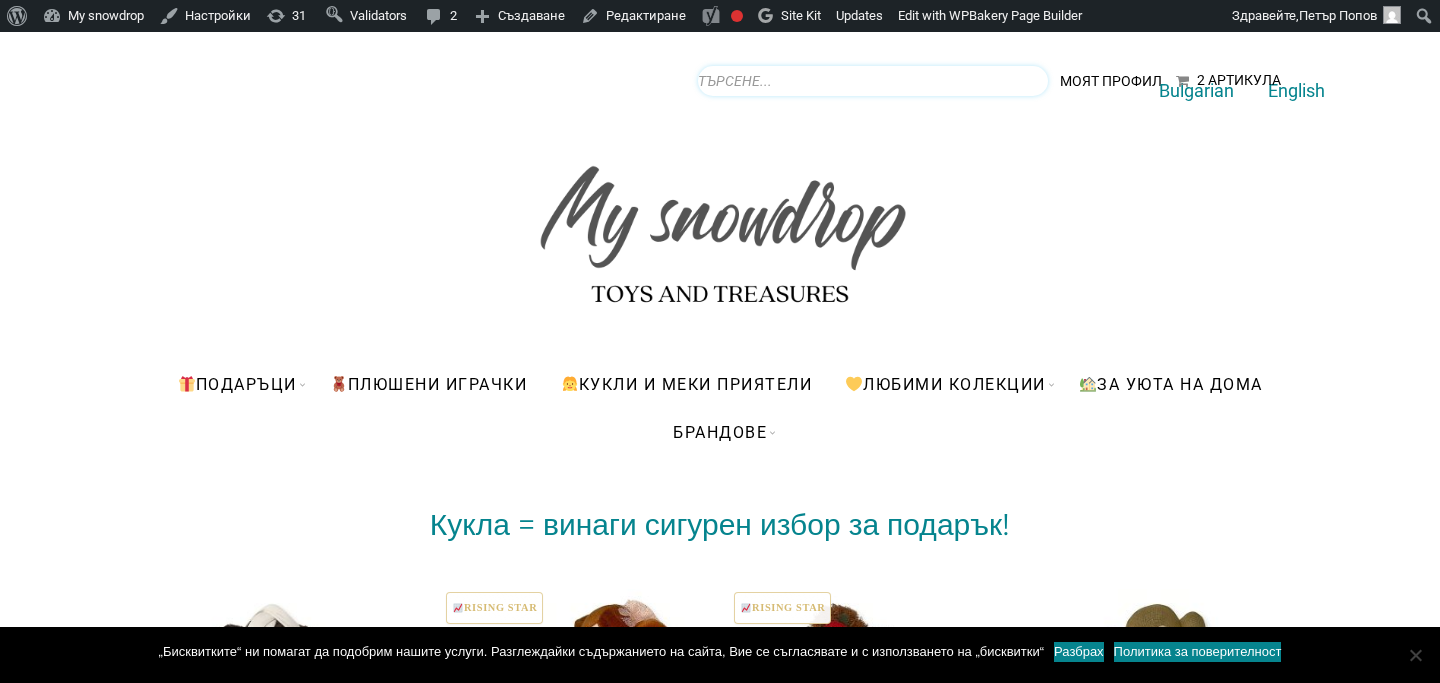 click on "Products search" at bounding box center [873, 81] 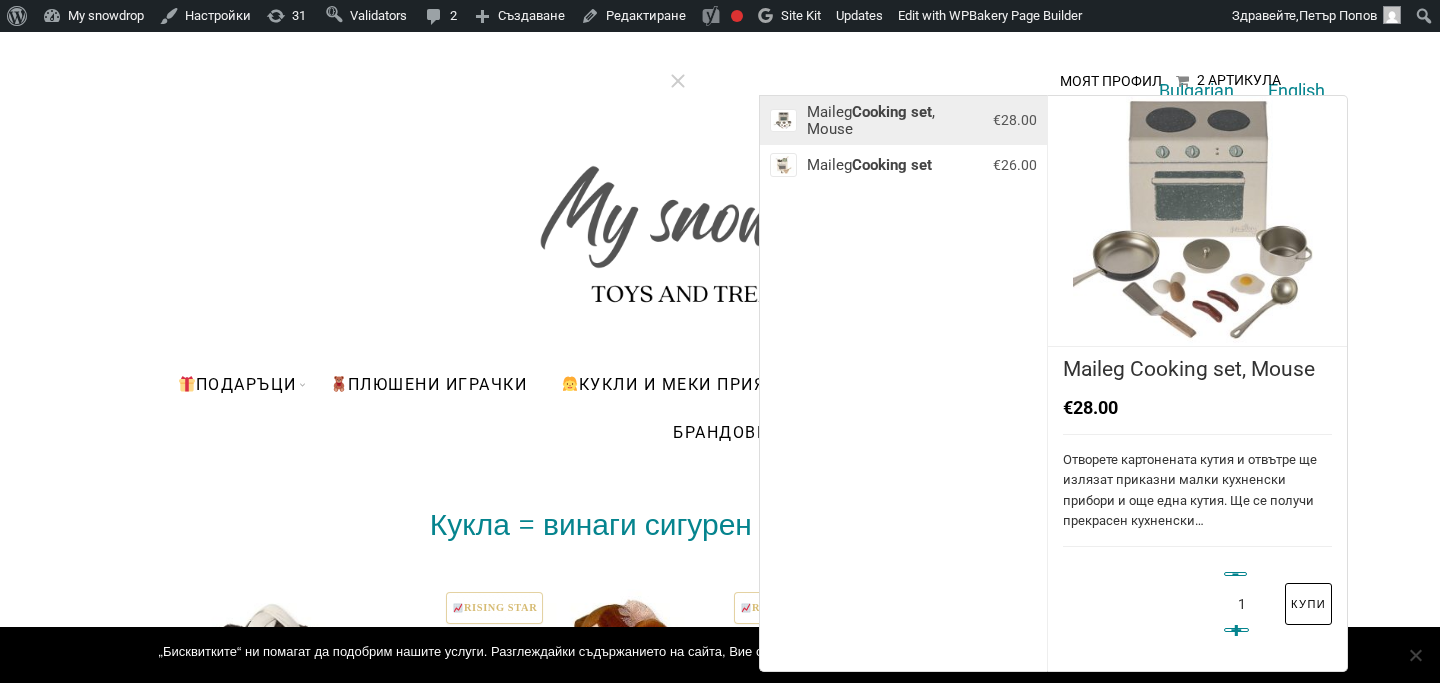 click on "Maileg  Cooking set , Mouse" at bounding box center (895, 120) 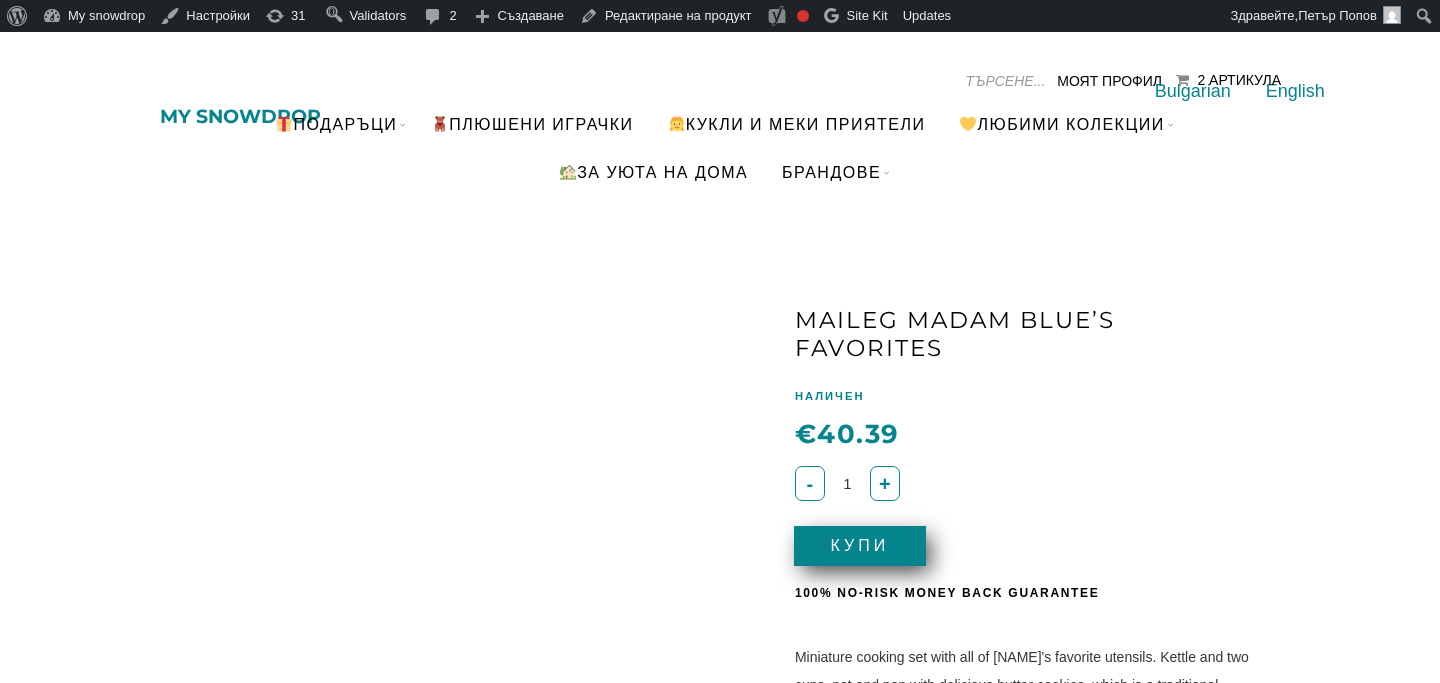 scroll, scrollTop: 0, scrollLeft: 0, axis: both 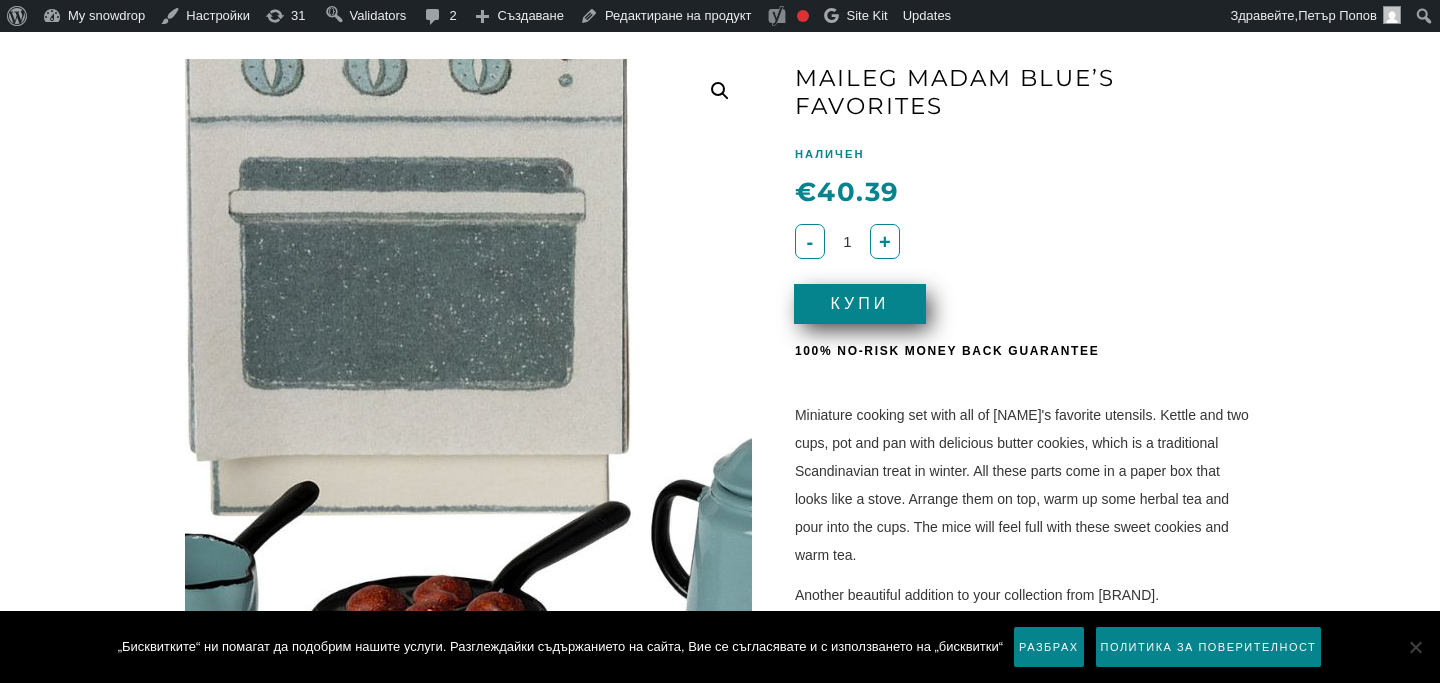 click at bounding box center [372, 304] 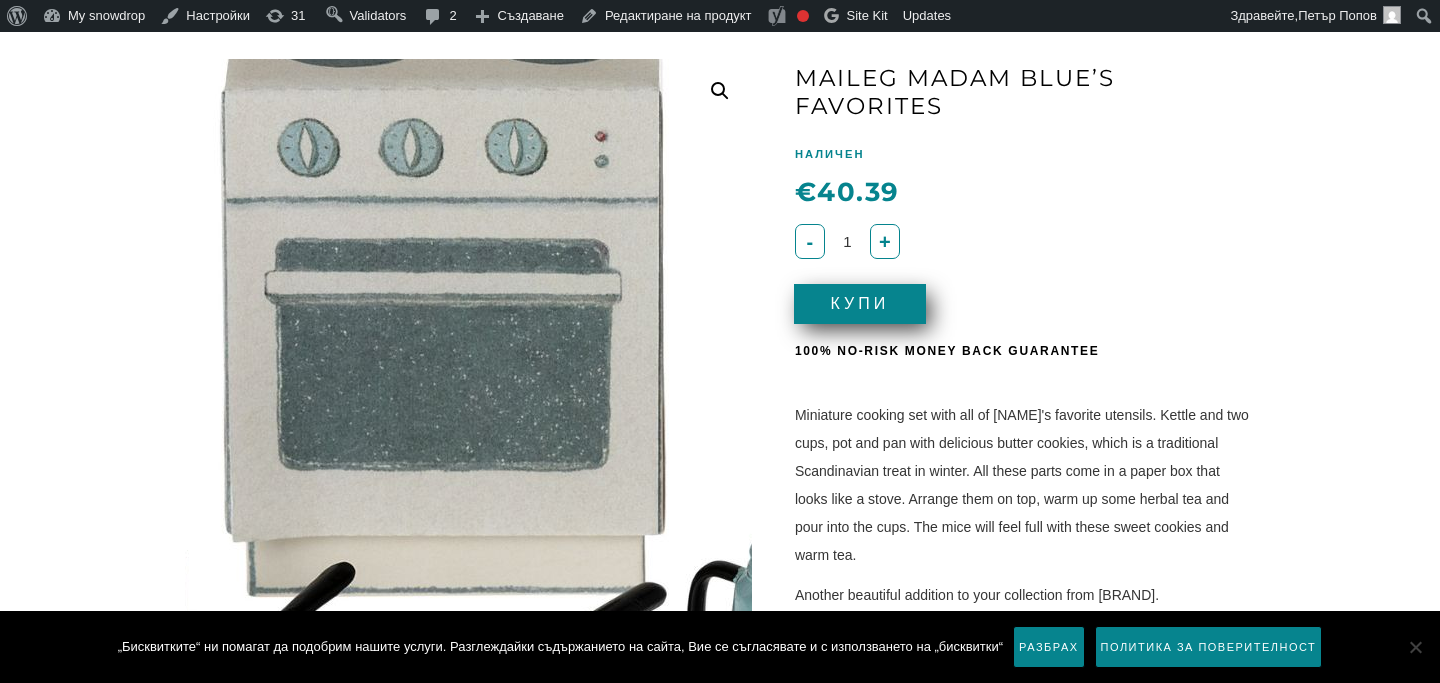 click at bounding box center [408, 385] 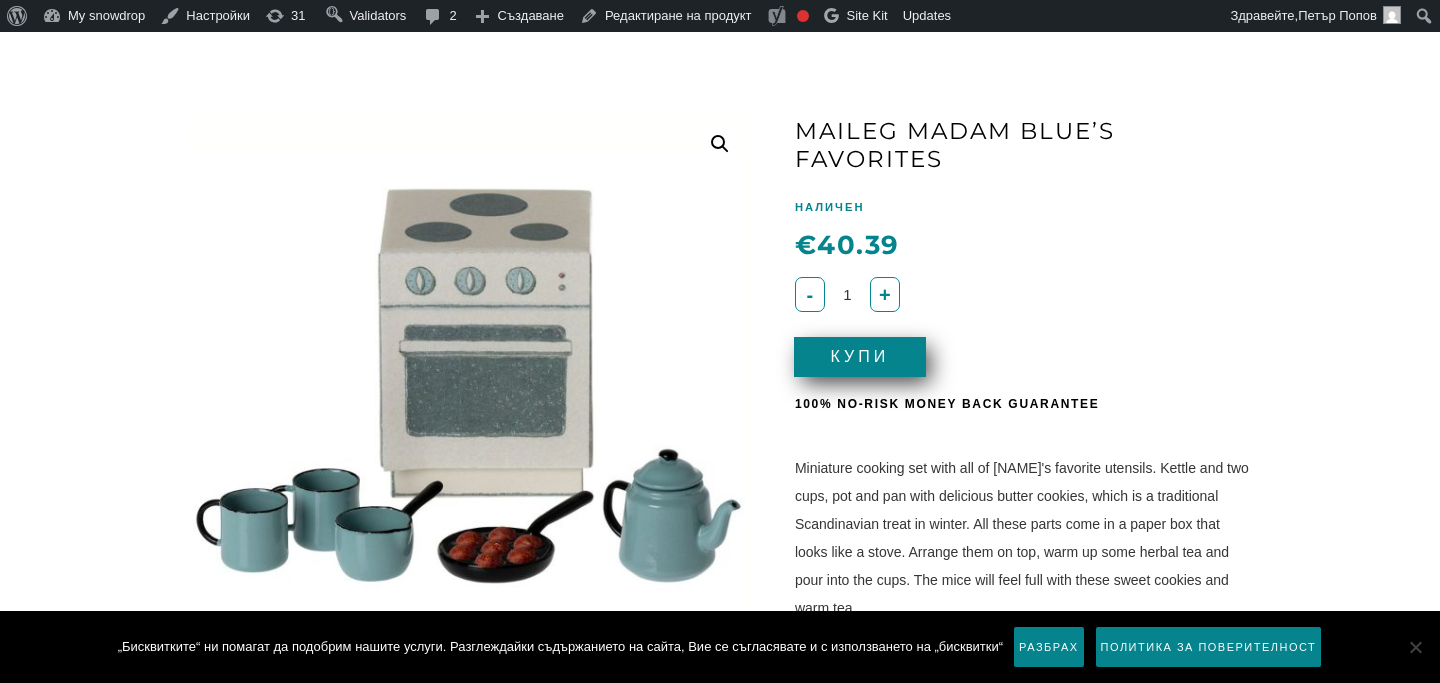 scroll, scrollTop: 0, scrollLeft: 0, axis: both 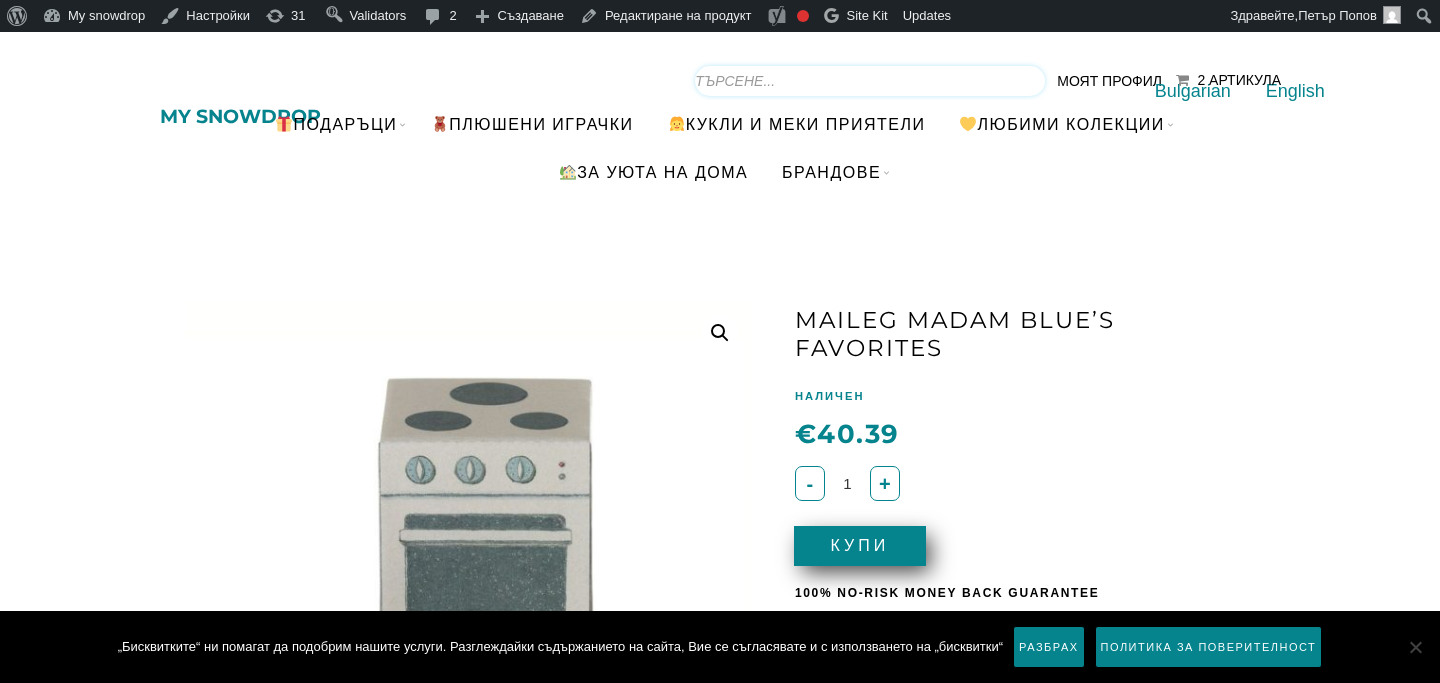 click on "Products search" at bounding box center [870, 81] 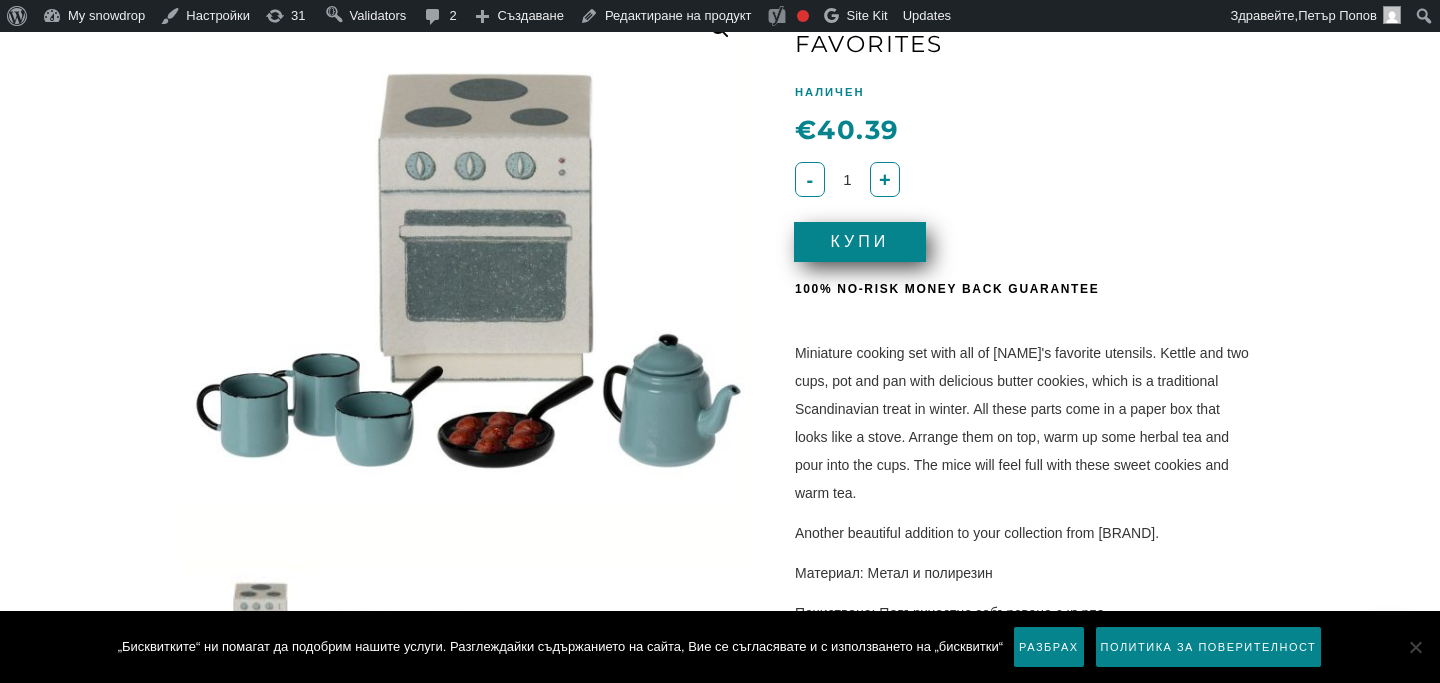scroll, scrollTop: 303, scrollLeft: 0, axis: vertical 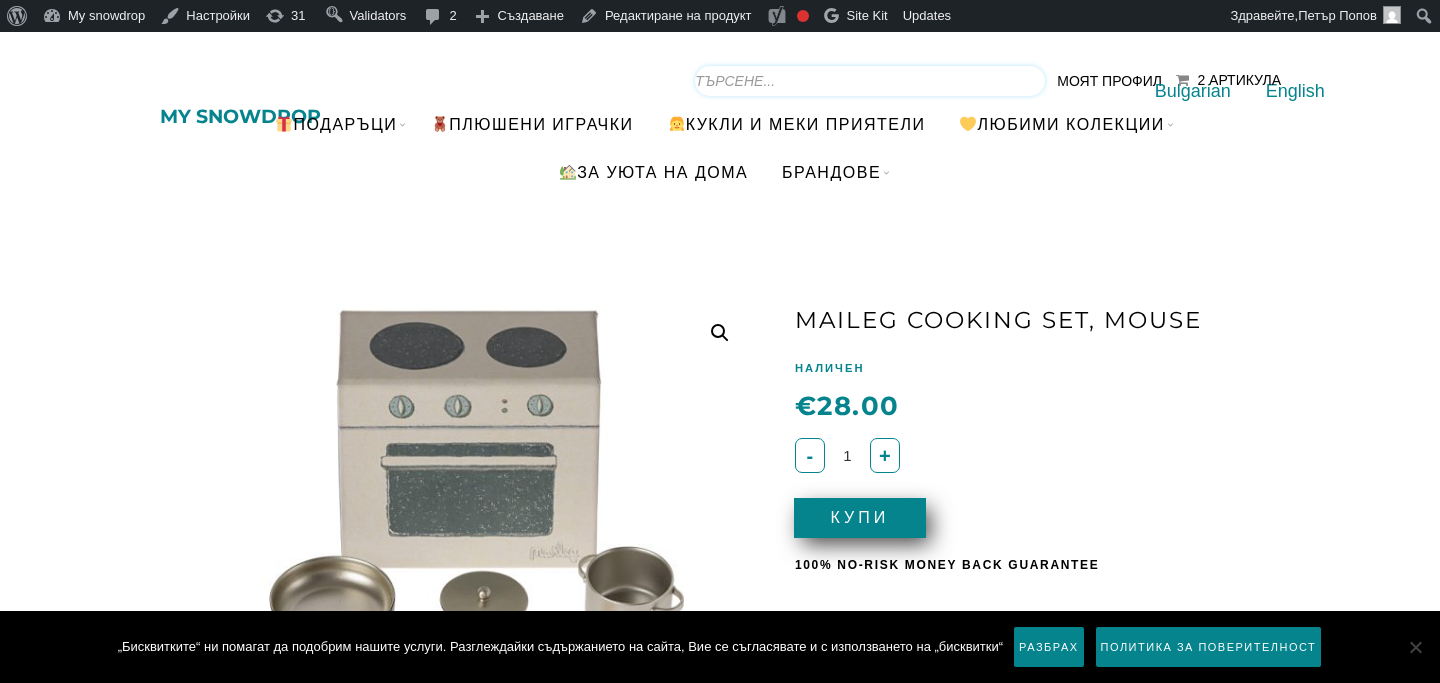 click on "Products search" at bounding box center (870, 81) 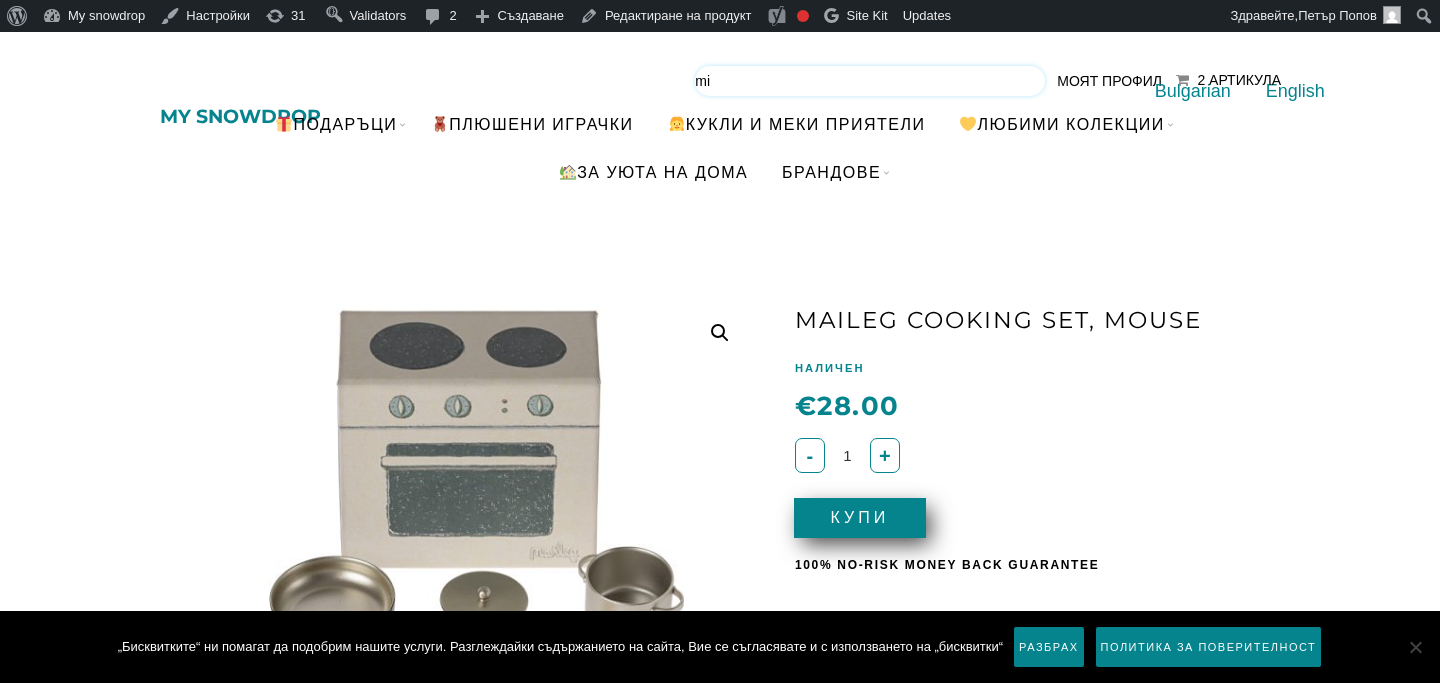 type on "m" 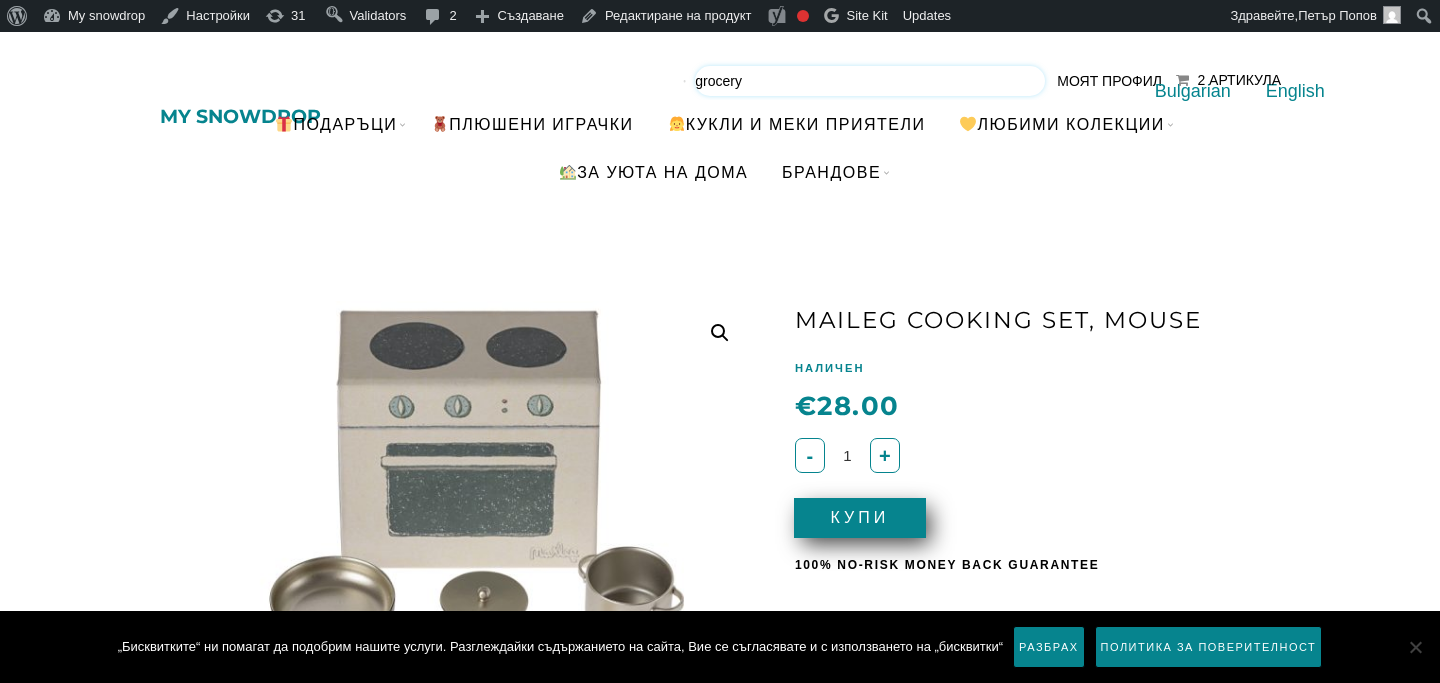 type on "grocery" 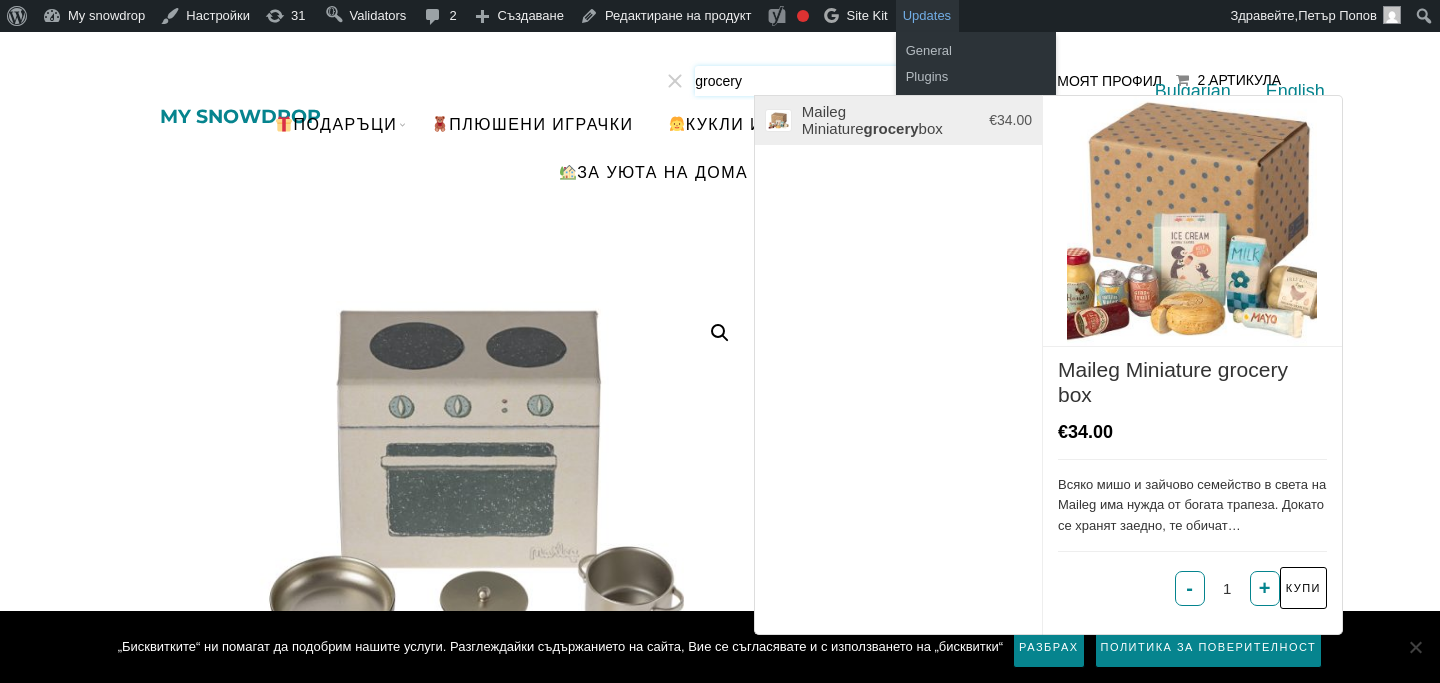 type 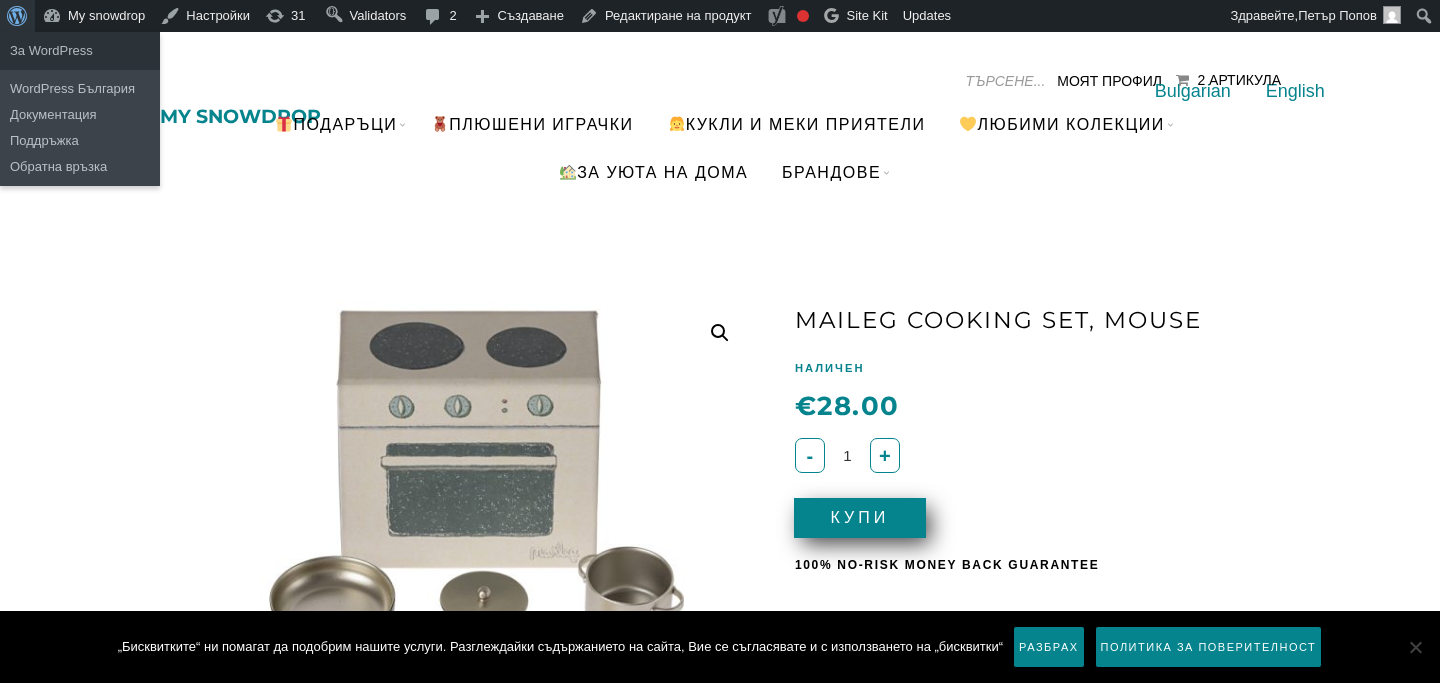 click on "За WordPress" at bounding box center [17, 16] 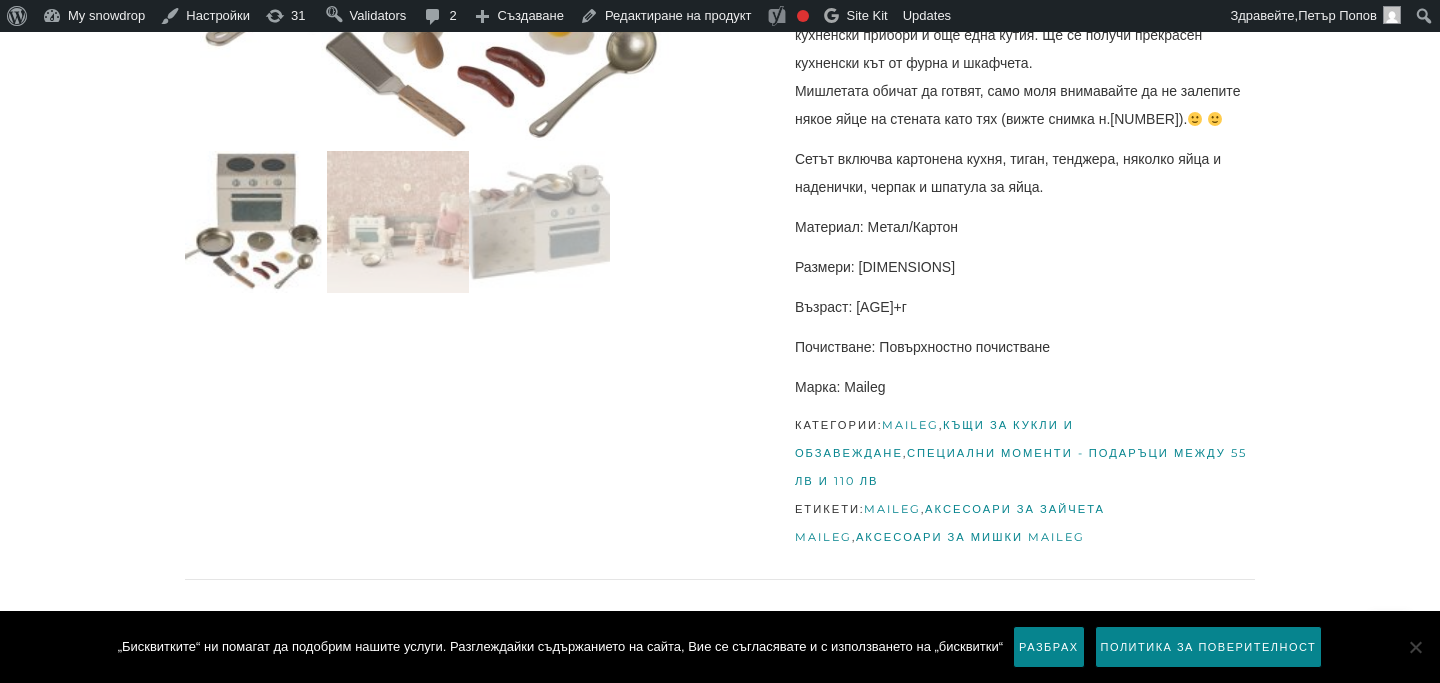 scroll, scrollTop: 632, scrollLeft: 0, axis: vertical 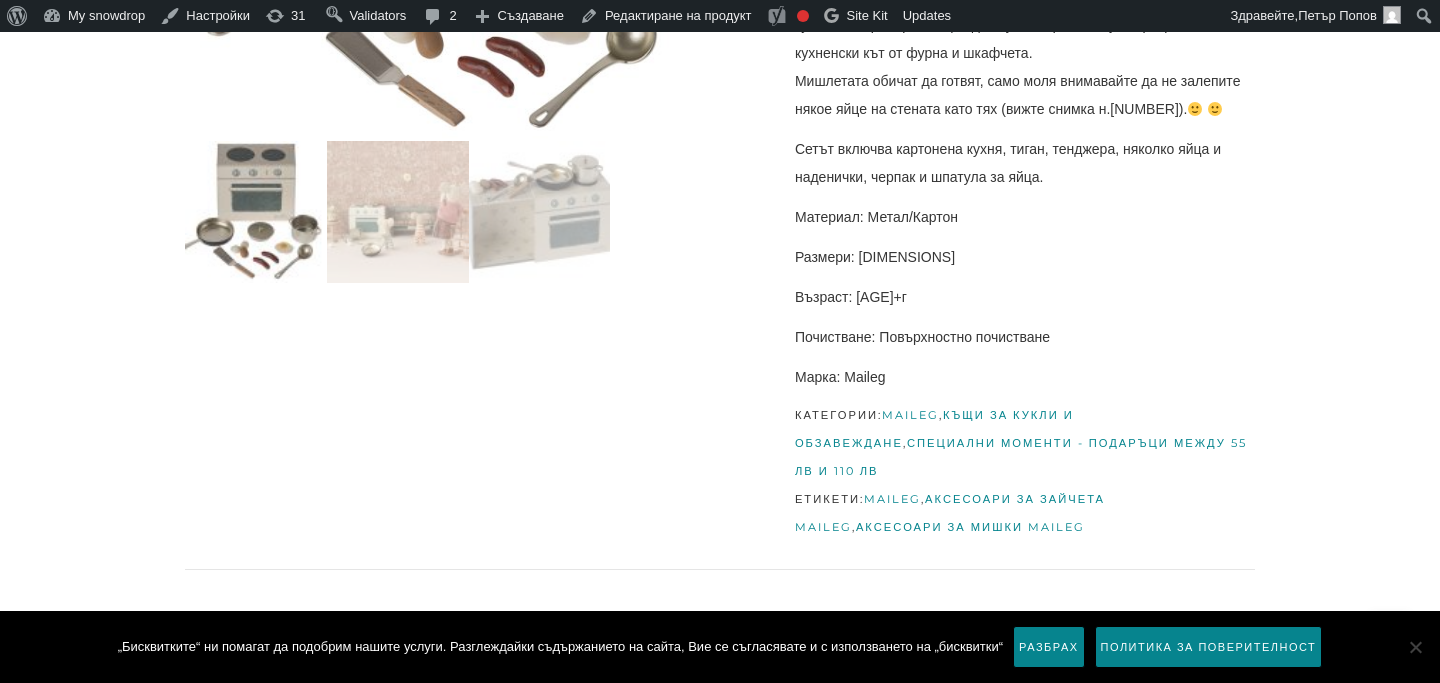 click on "Къщи за кукли и обзавеждане" at bounding box center [934, 429] 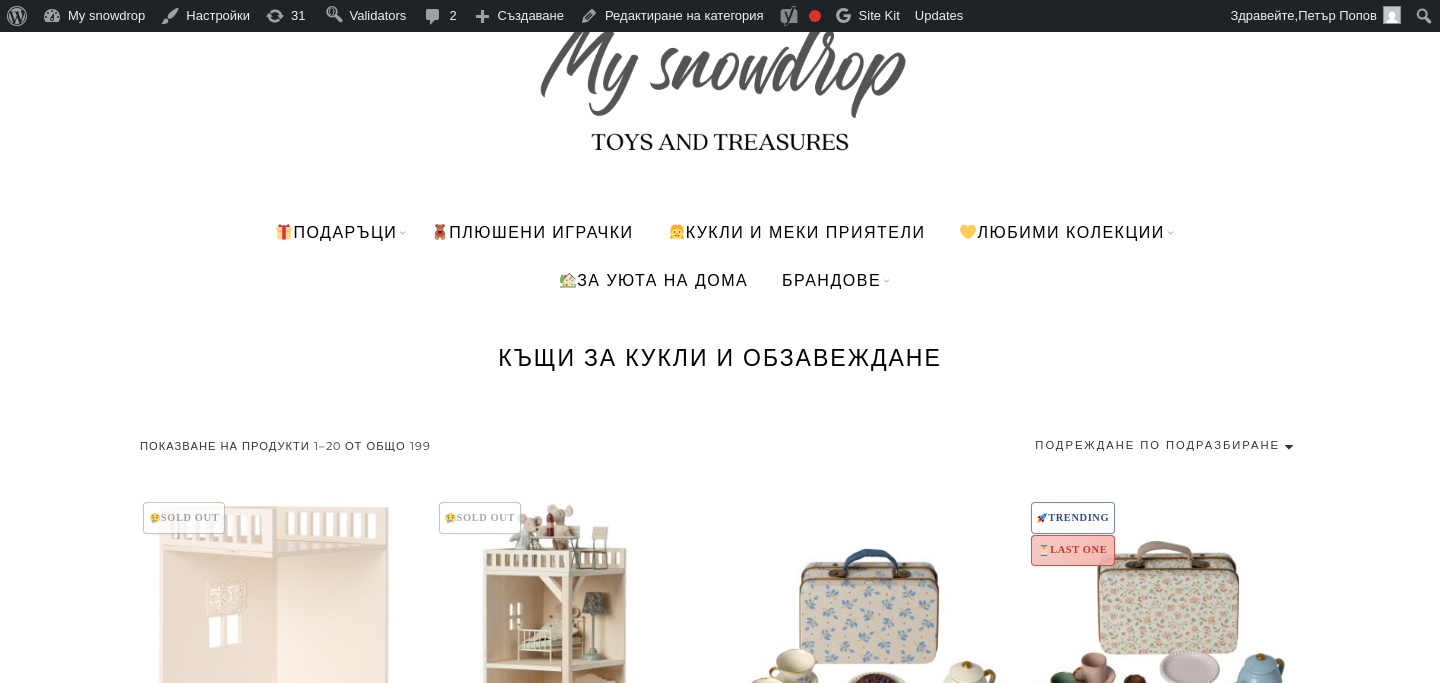 scroll, scrollTop: 0, scrollLeft: 0, axis: both 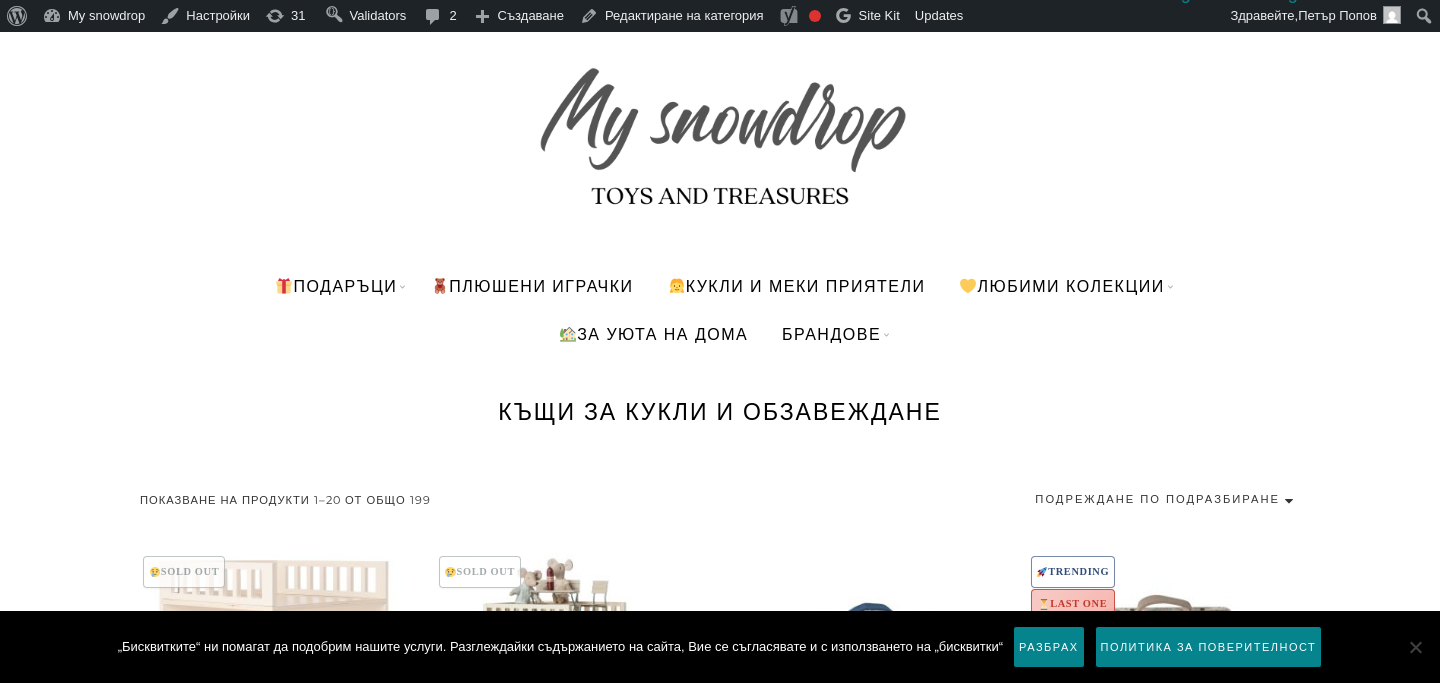 click on "Безплатна доставка при поръчка над 150 лв. // 90 дневен срок за връщане
Къщи за кукли и обзавеждане - My snowdrop
Моят Профил
Подаръци
Подарък Snowdrop Ваучер
Подарък за бебе / новородено
Подарък за погача (40 дни)
Подарък за бебе момиче" at bounding box center [720, 307] 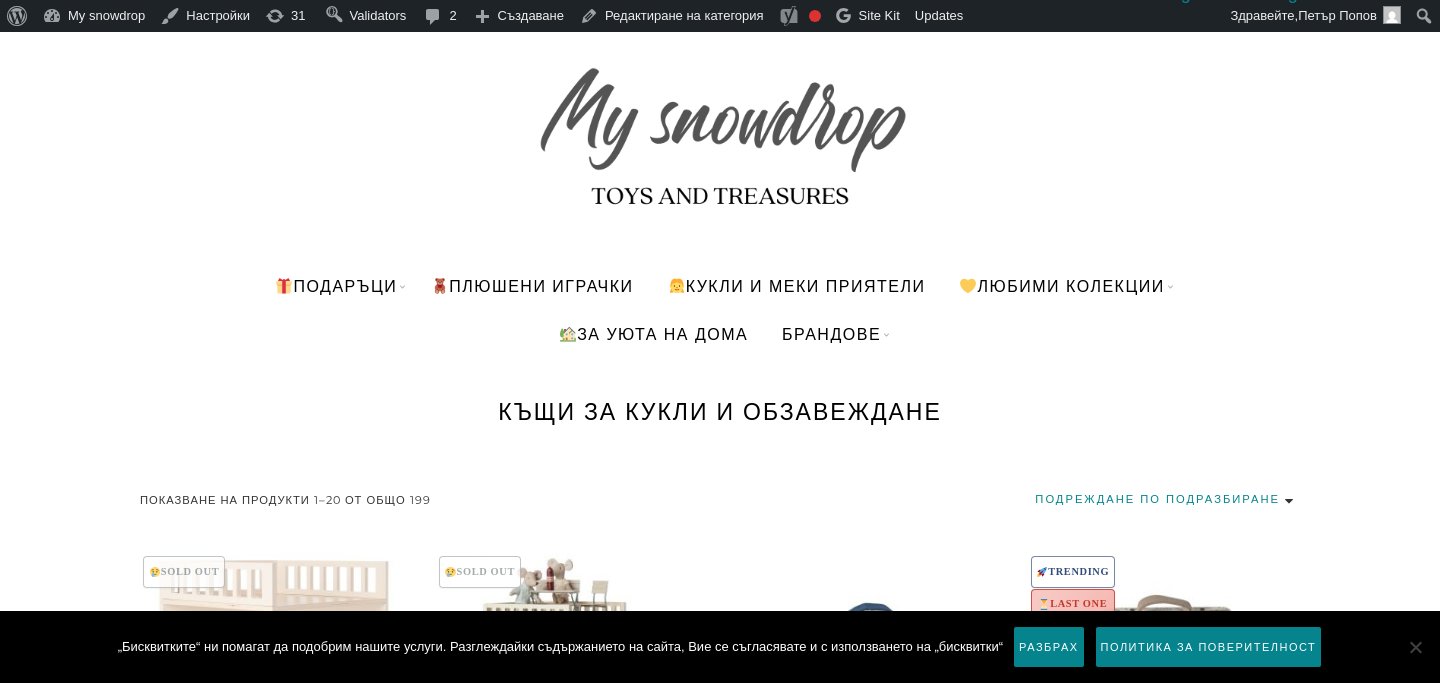 click on "Подреждане по подразбиране
Първо най-популярните
Сортиране по средна оценка
Първо най-новите
Първо най-евтините
Първо най-скъпите" at bounding box center (1167, 499) 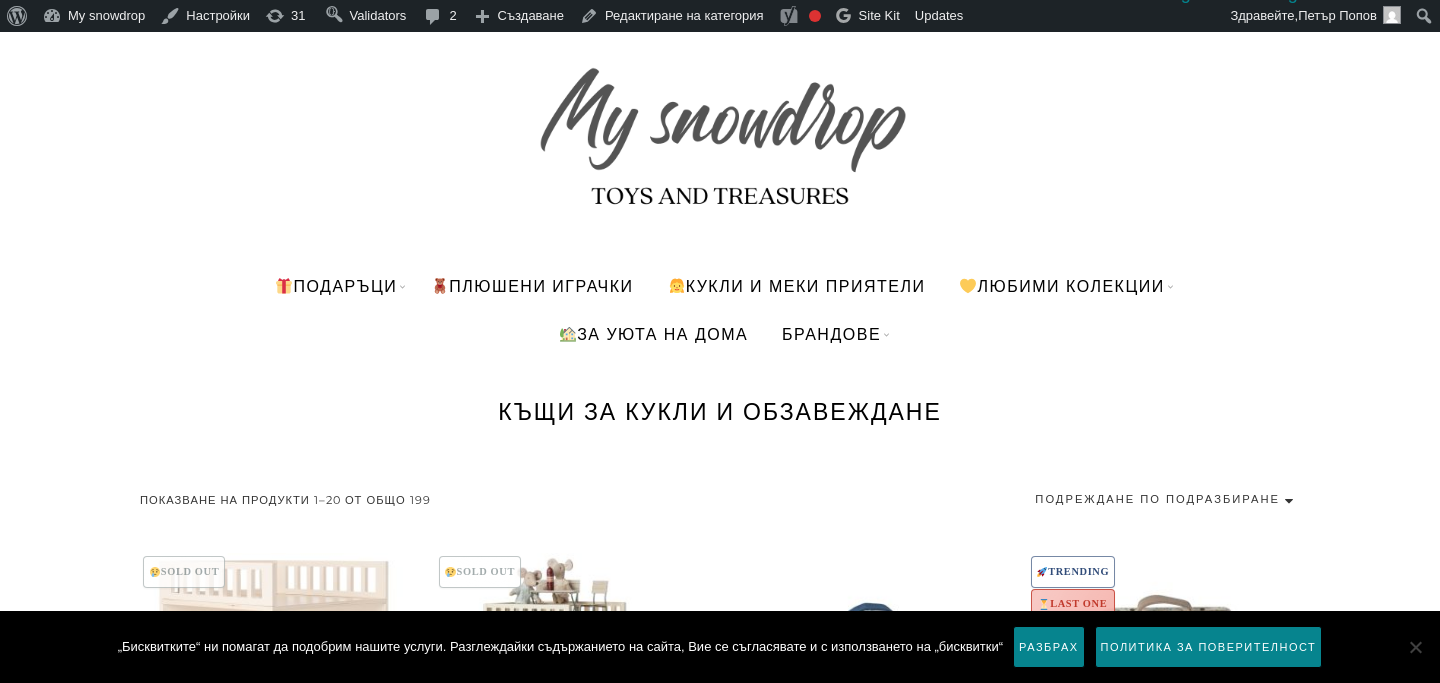 scroll, scrollTop: 436, scrollLeft: 0, axis: vertical 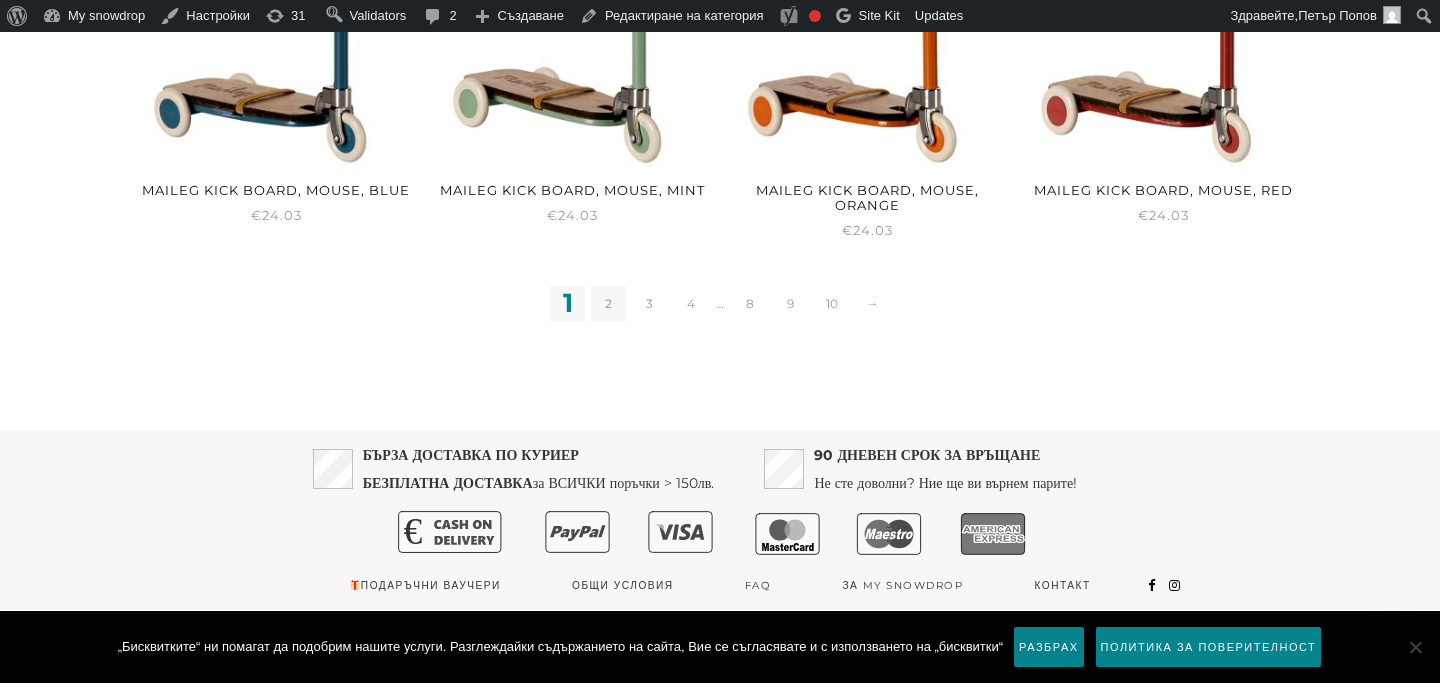 click on "2" at bounding box center (608, 303) 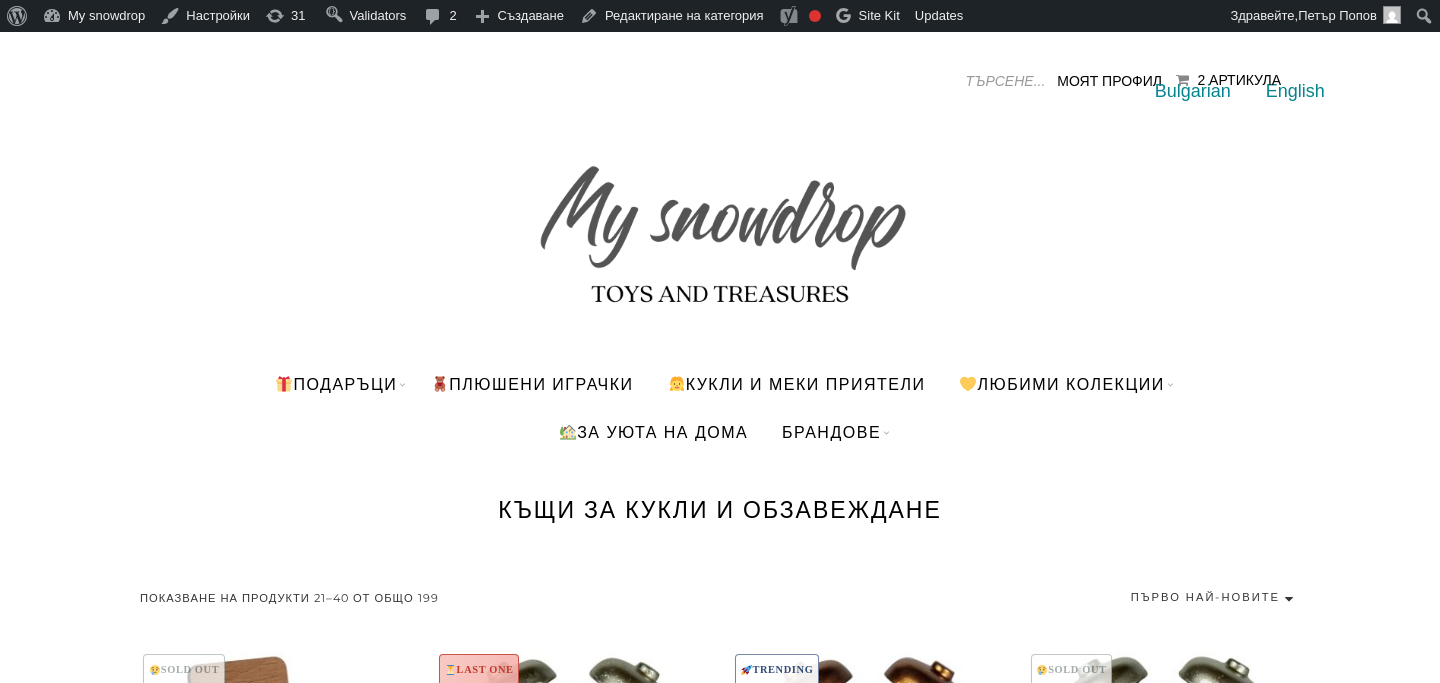 scroll, scrollTop: 0, scrollLeft: 0, axis: both 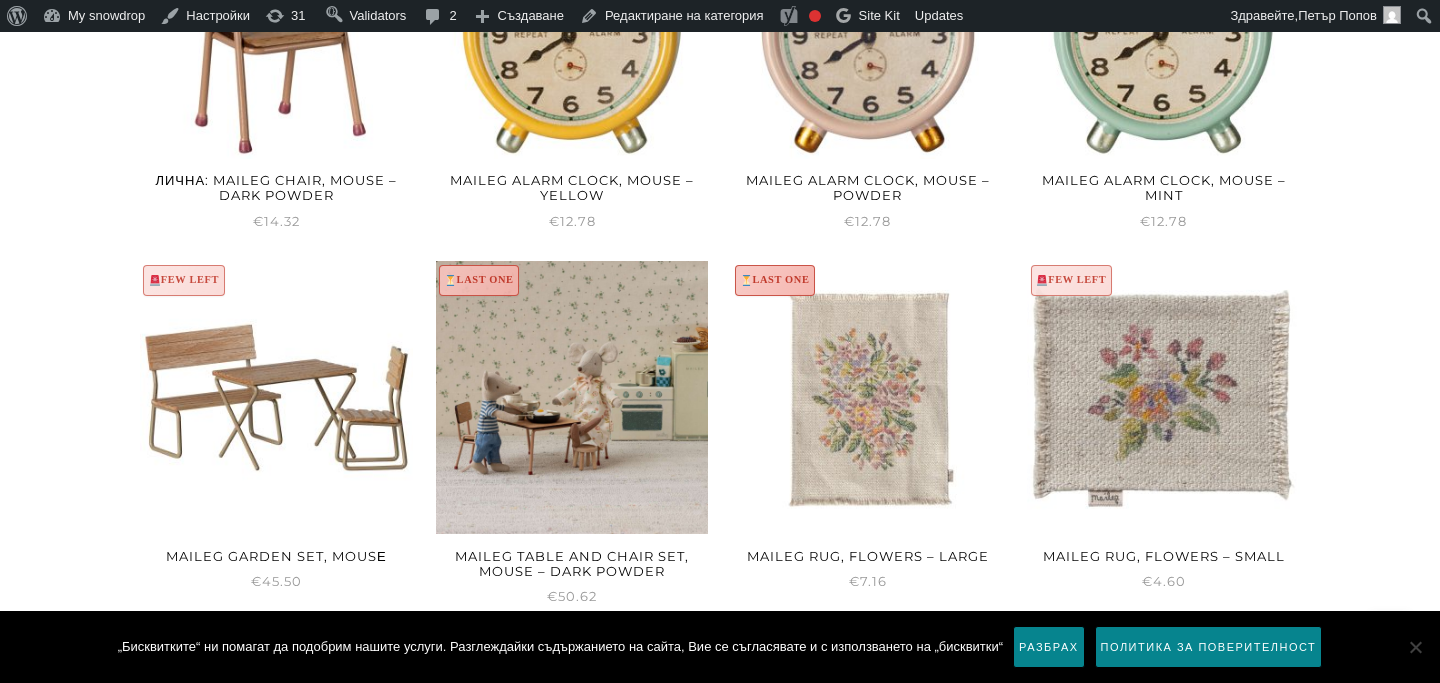 click at bounding box center [572, 397] 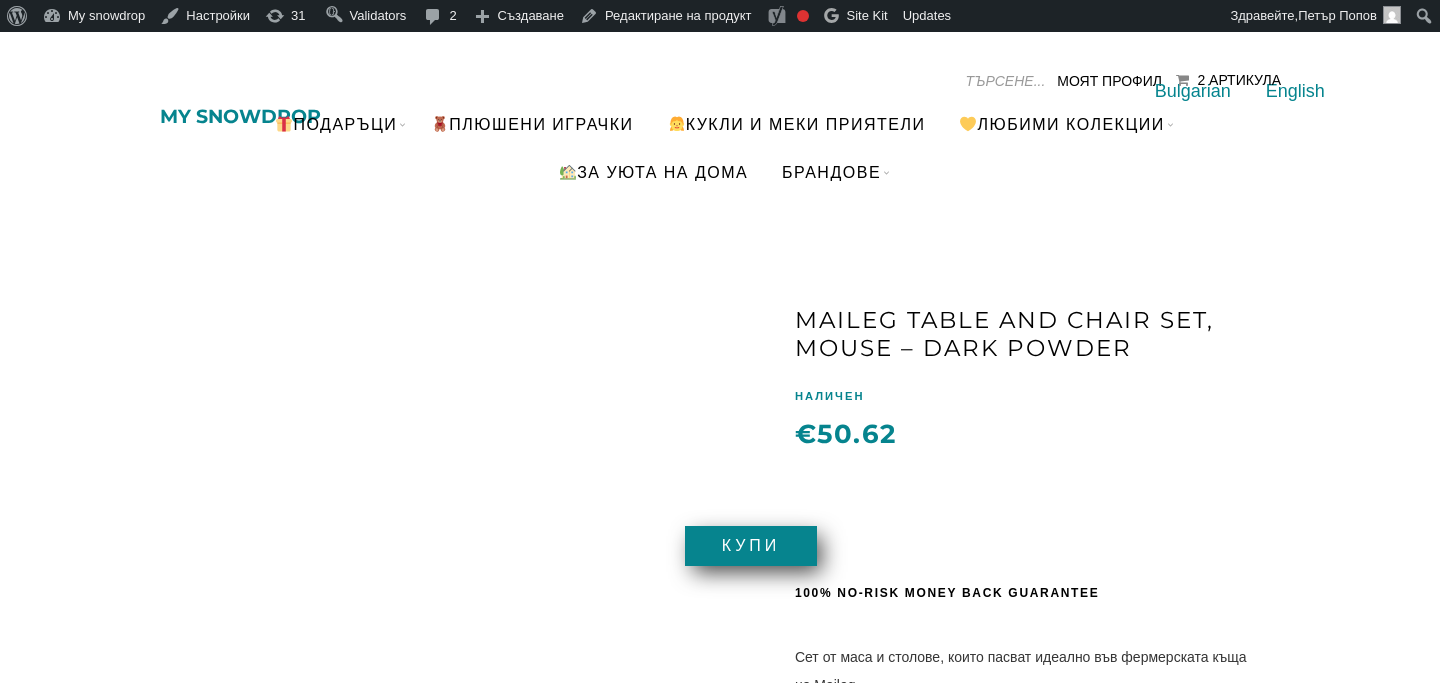 scroll, scrollTop: 0, scrollLeft: 0, axis: both 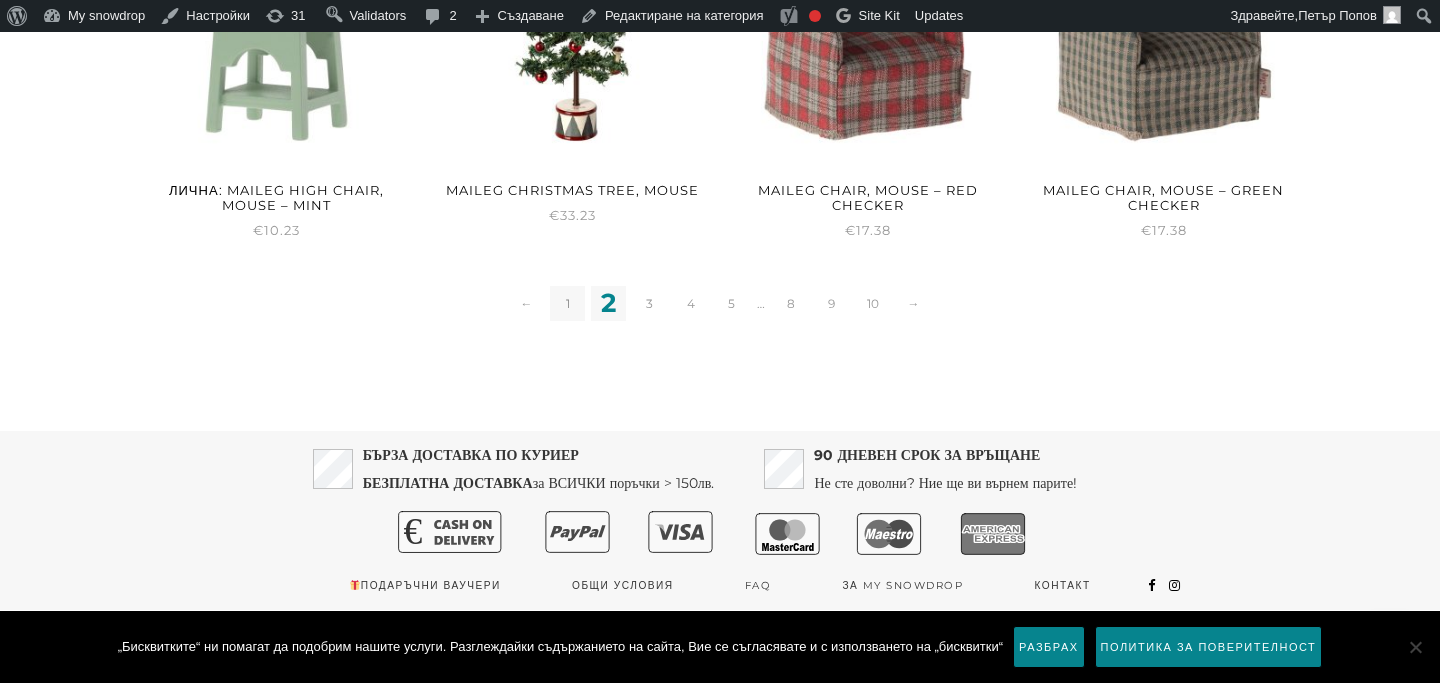 click on "1" at bounding box center (567, 303) 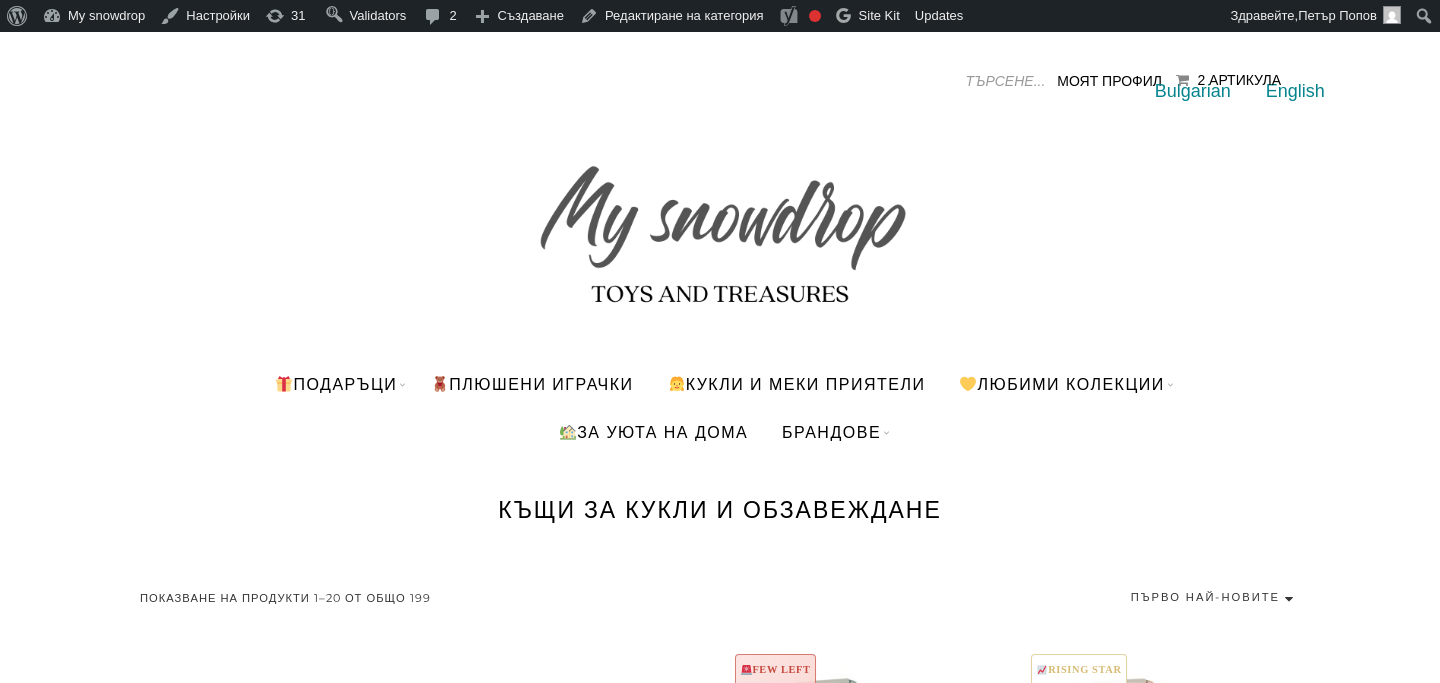 scroll, scrollTop: 0, scrollLeft: 0, axis: both 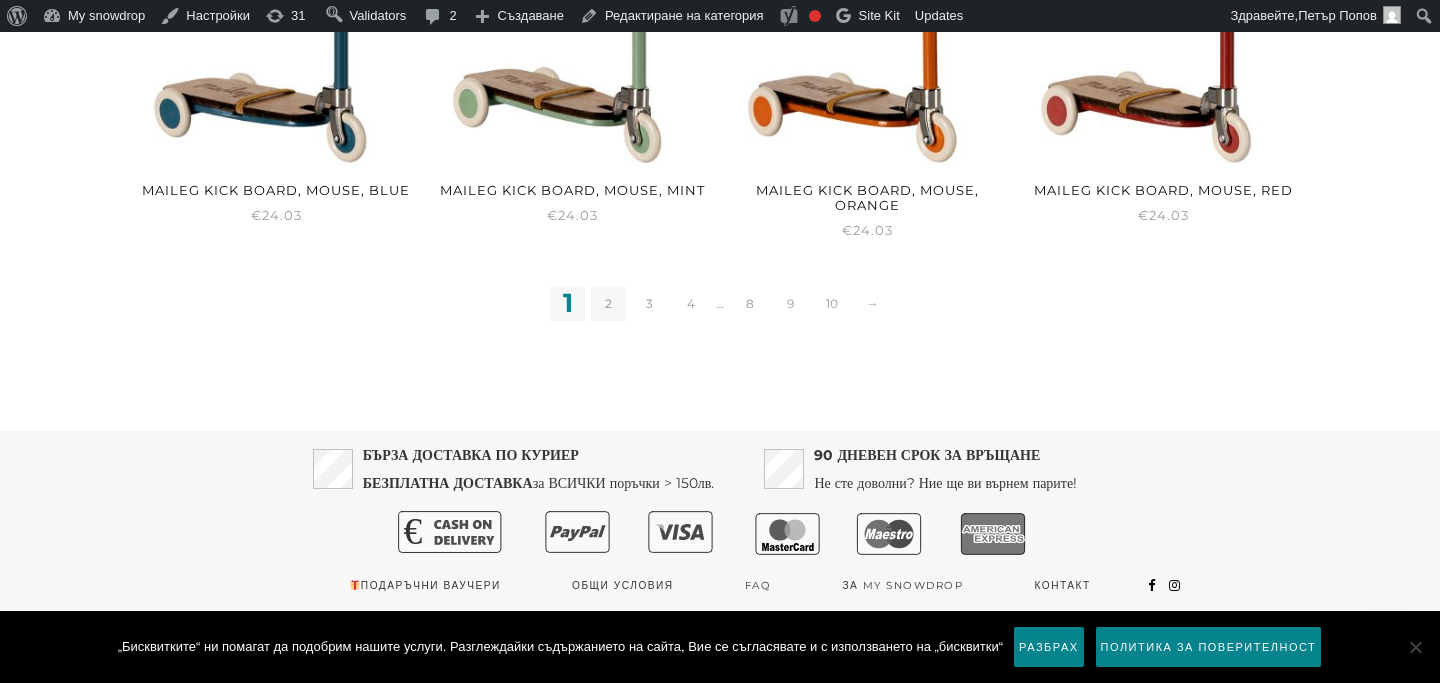click on "2" at bounding box center [608, 303] 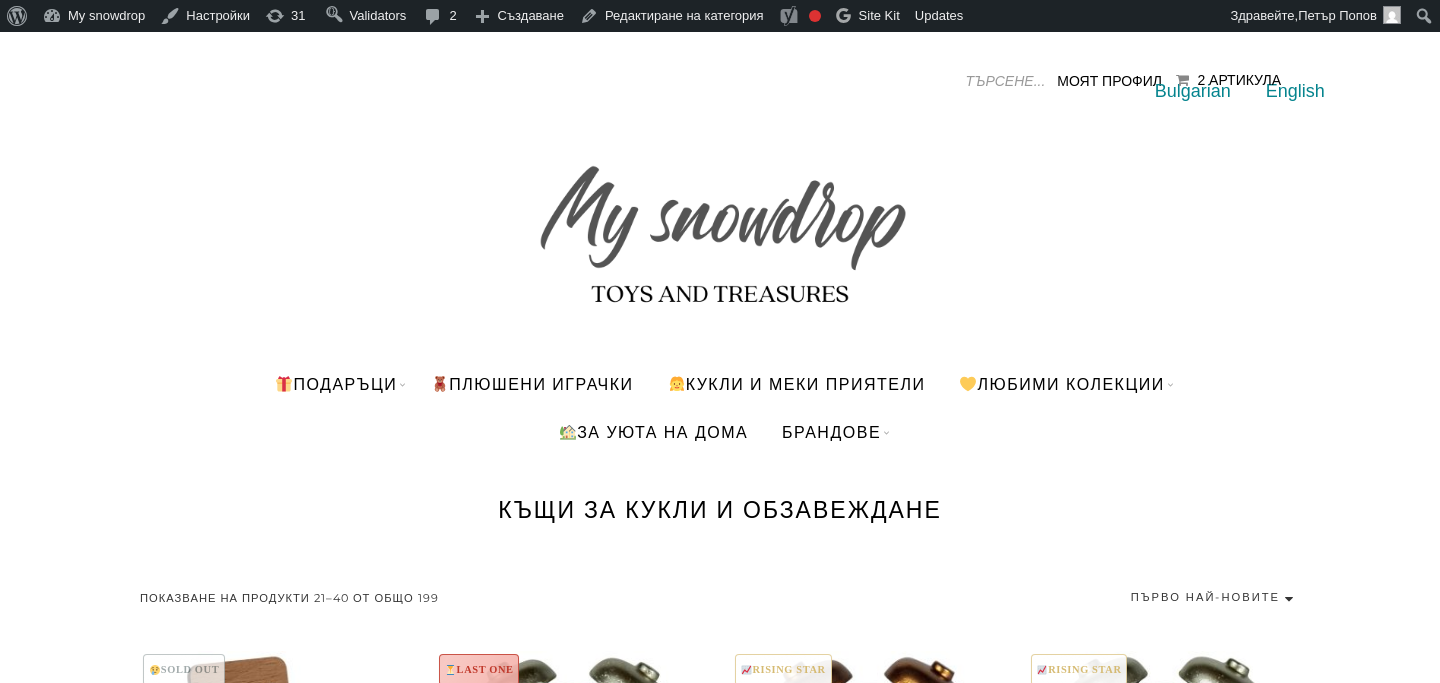 scroll, scrollTop: 0, scrollLeft: 0, axis: both 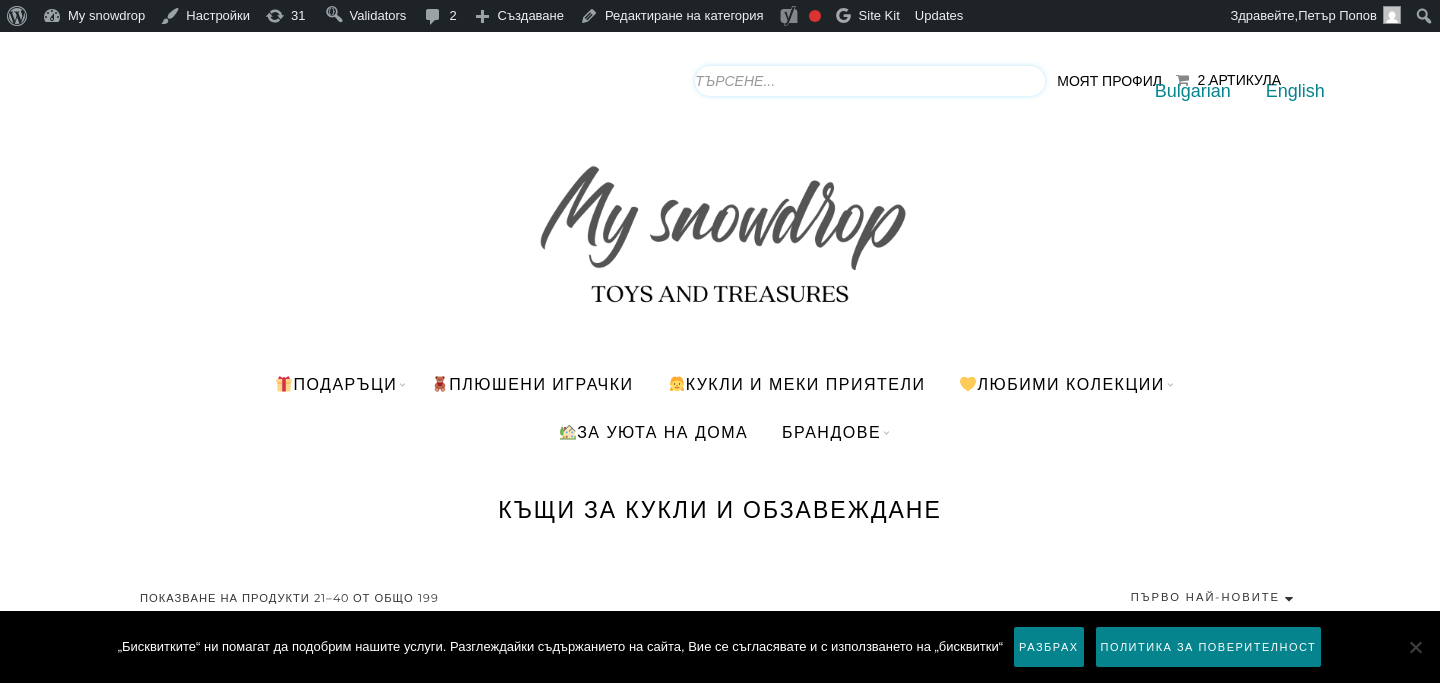 click on "Products search" at bounding box center [870, 81] 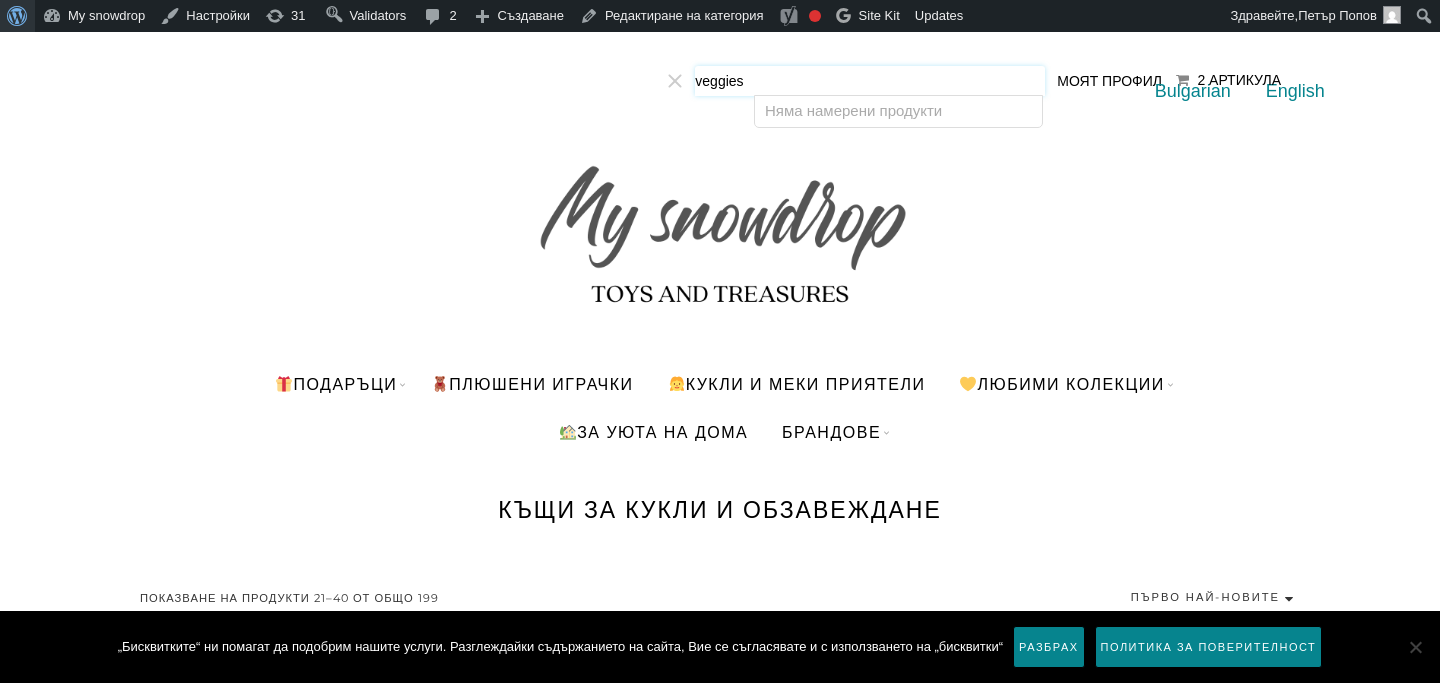 type on "veggies" 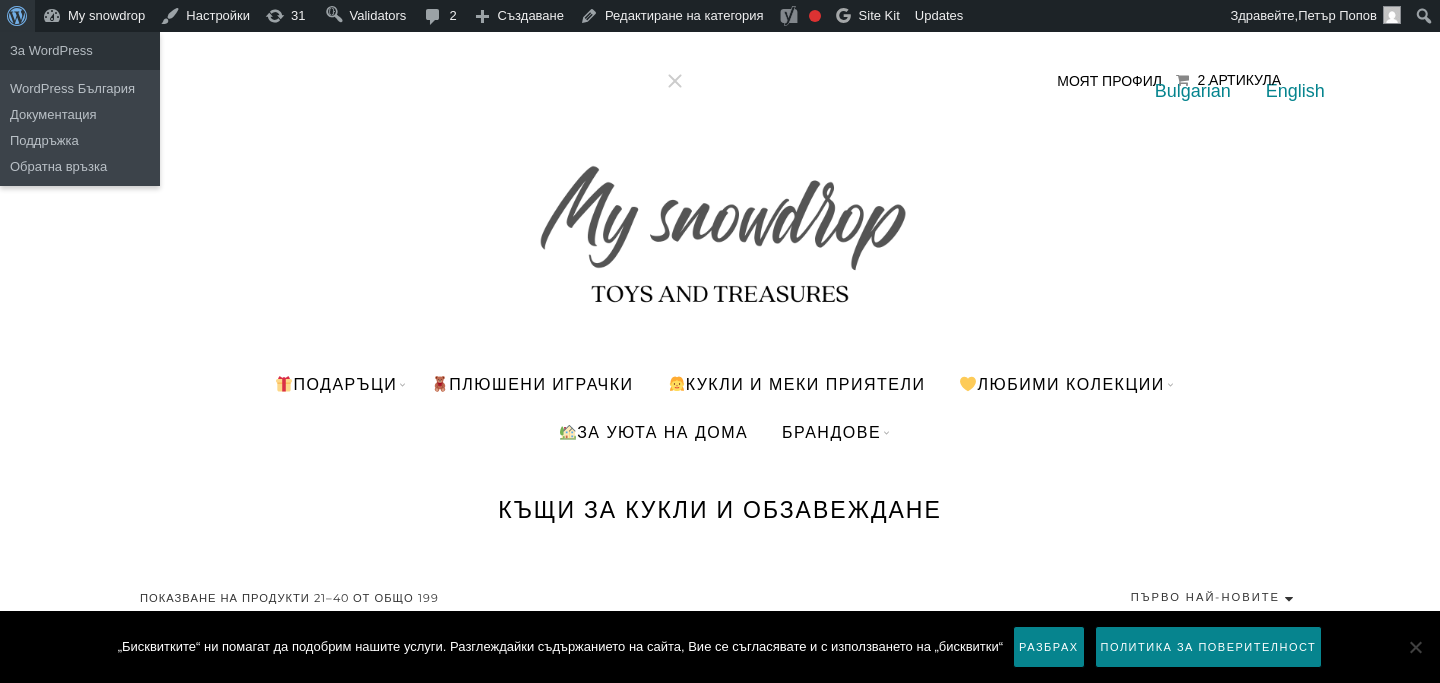 click on "За WordPress" at bounding box center [17, 16] 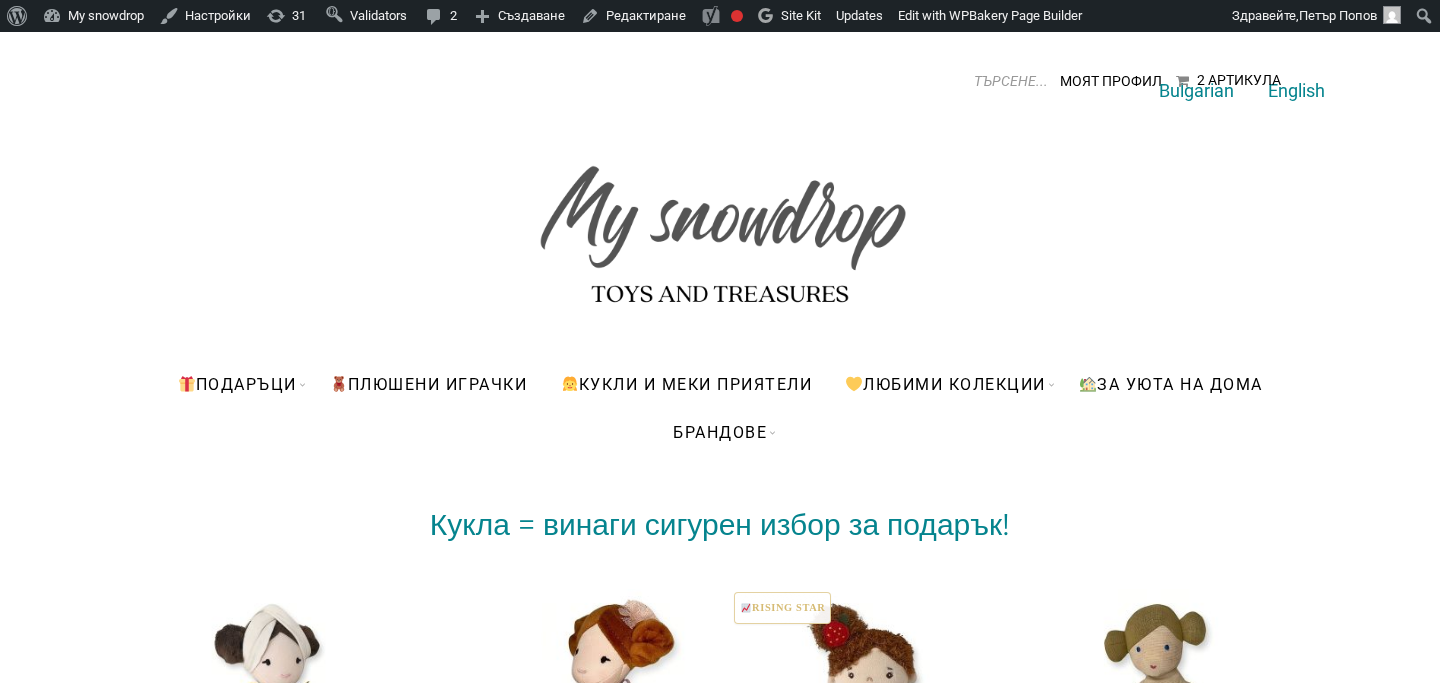 scroll, scrollTop: 0, scrollLeft: 0, axis: both 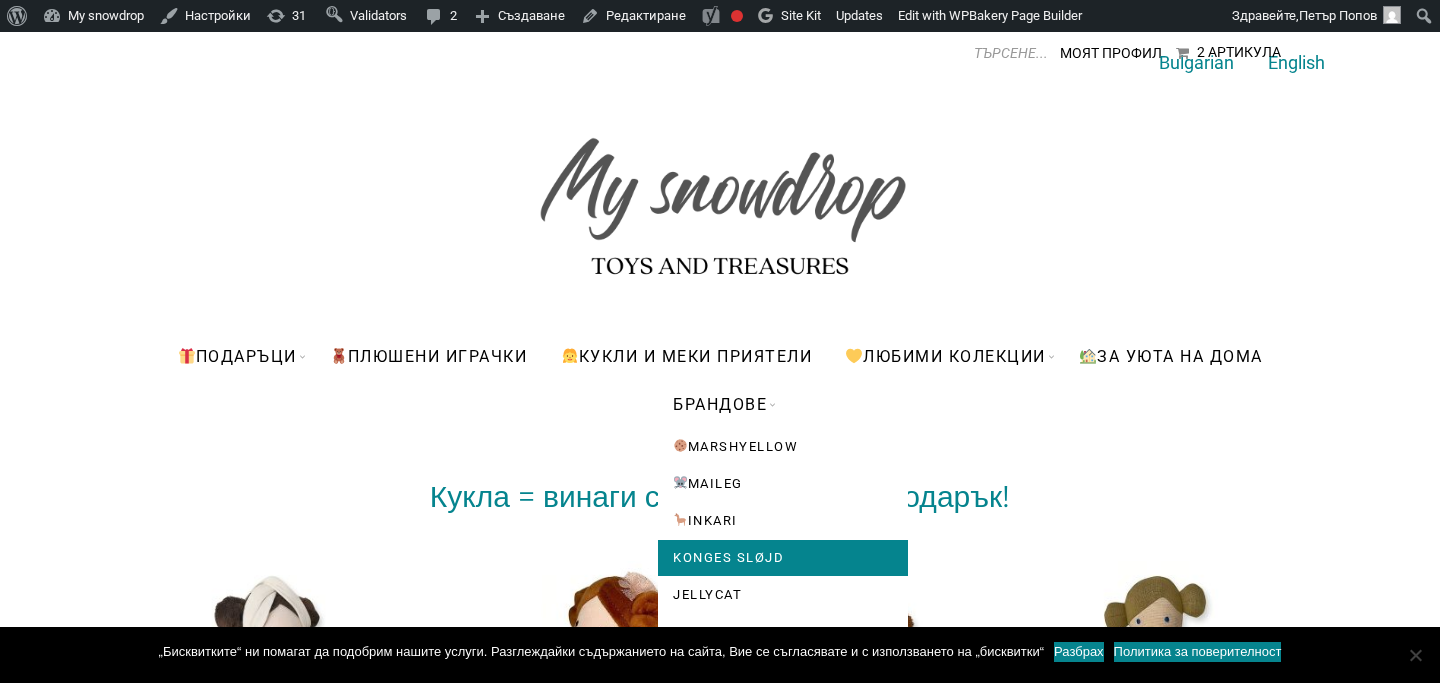 click on "Konges Sløjd" at bounding box center [783, 558] 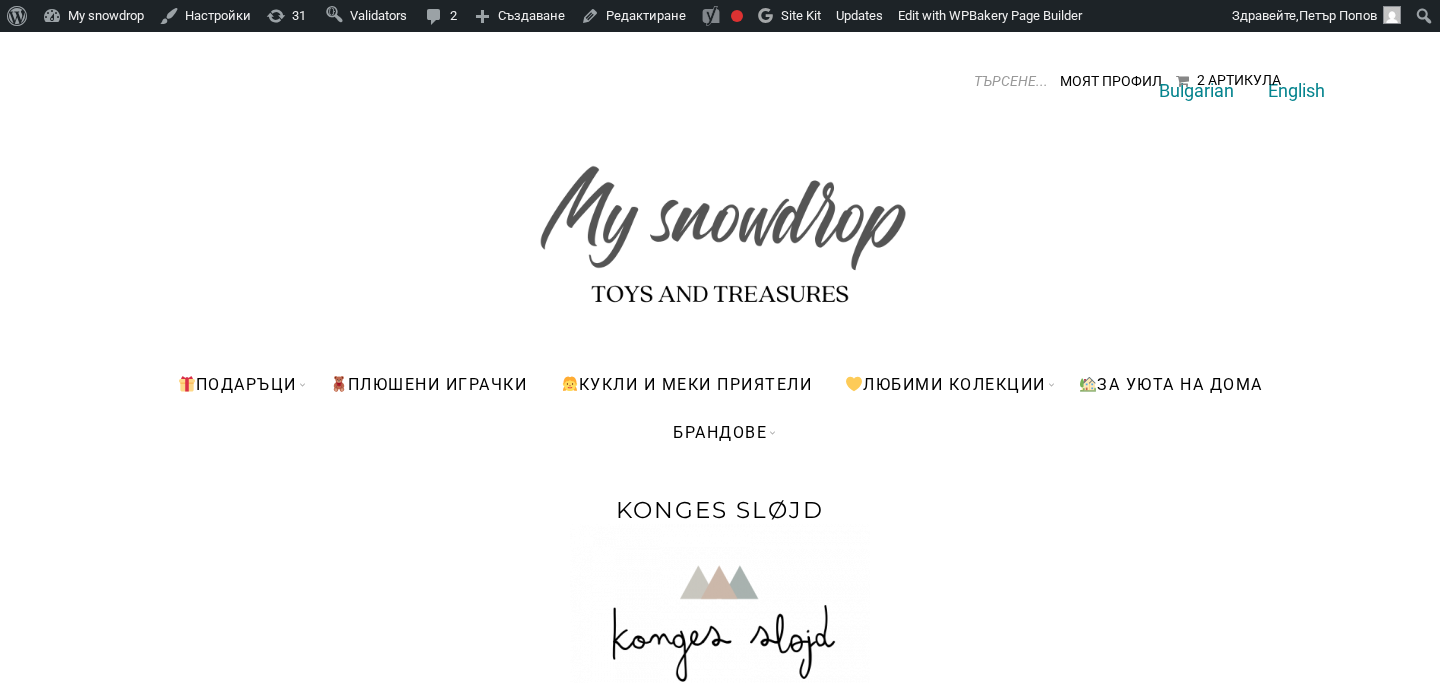 scroll, scrollTop: 0, scrollLeft: 0, axis: both 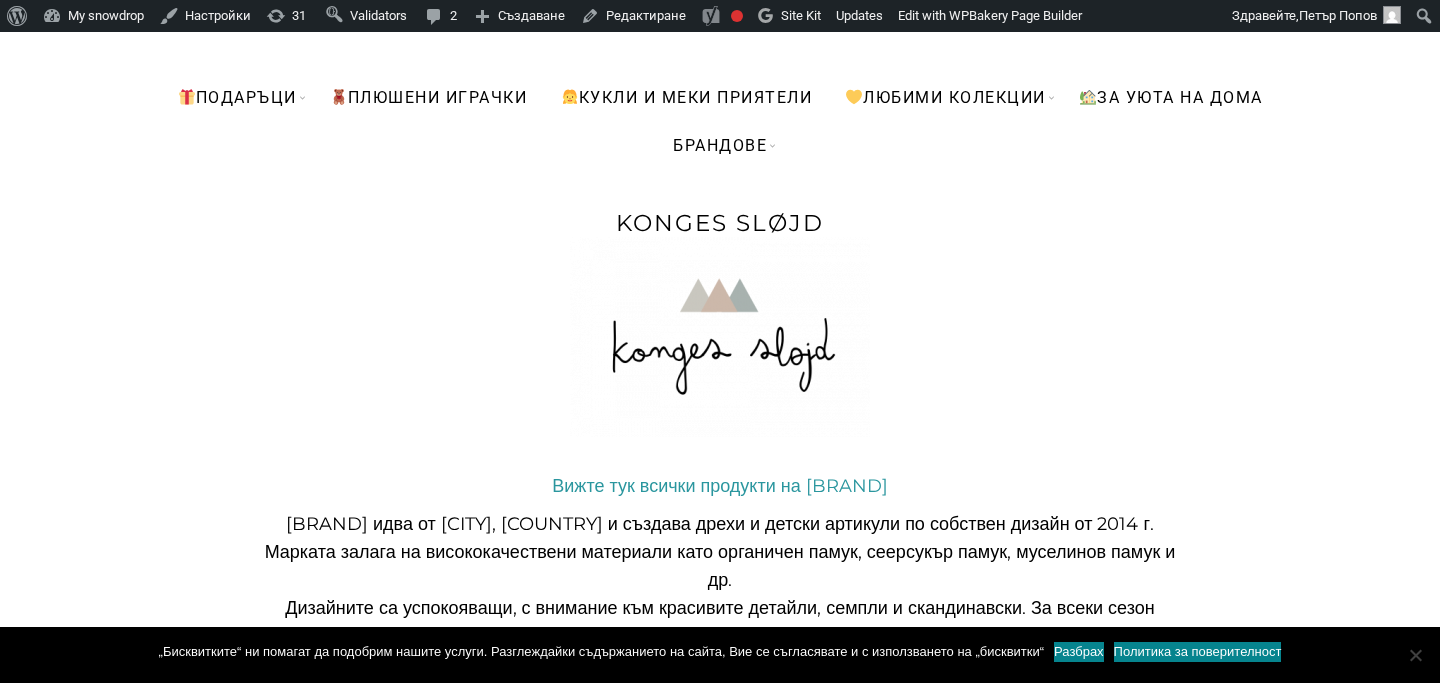 click on "Вижте тук всички продукти на [BRAND]" at bounding box center (719, 486) 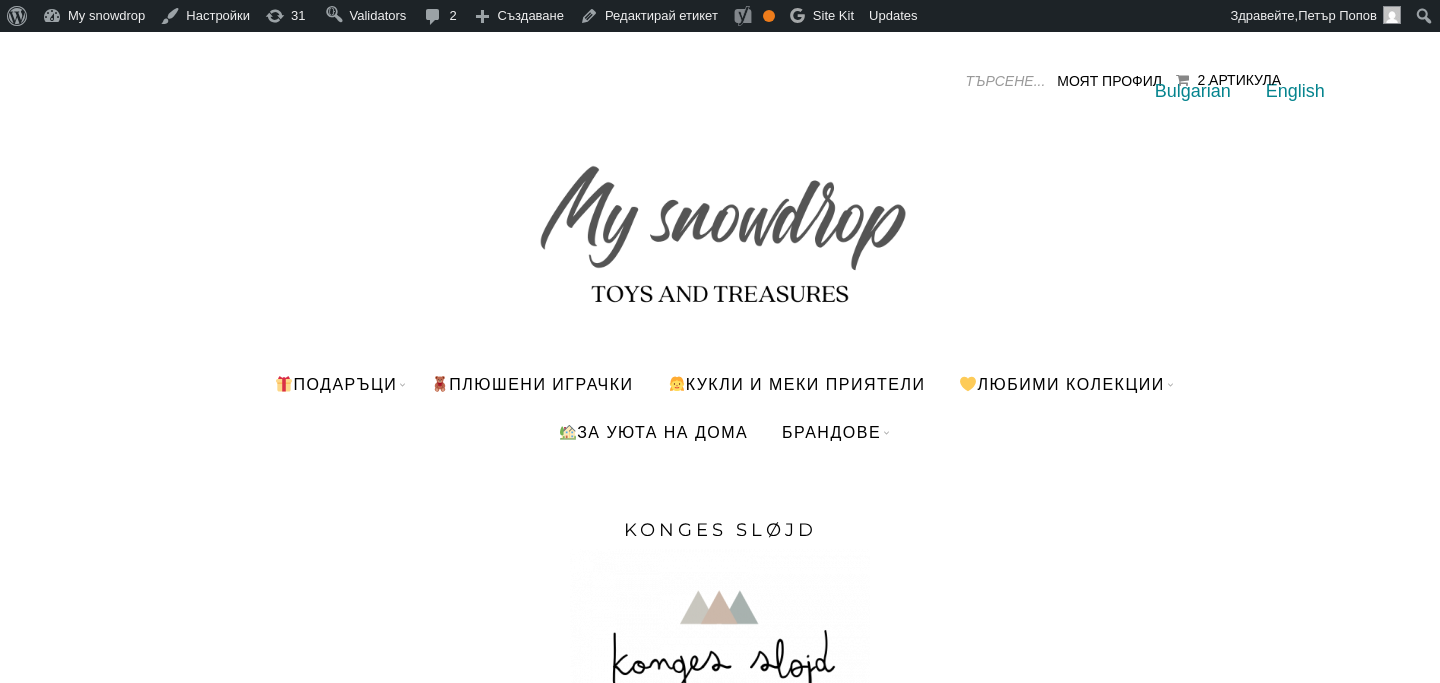 scroll, scrollTop: 0, scrollLeft: 0, axis: both 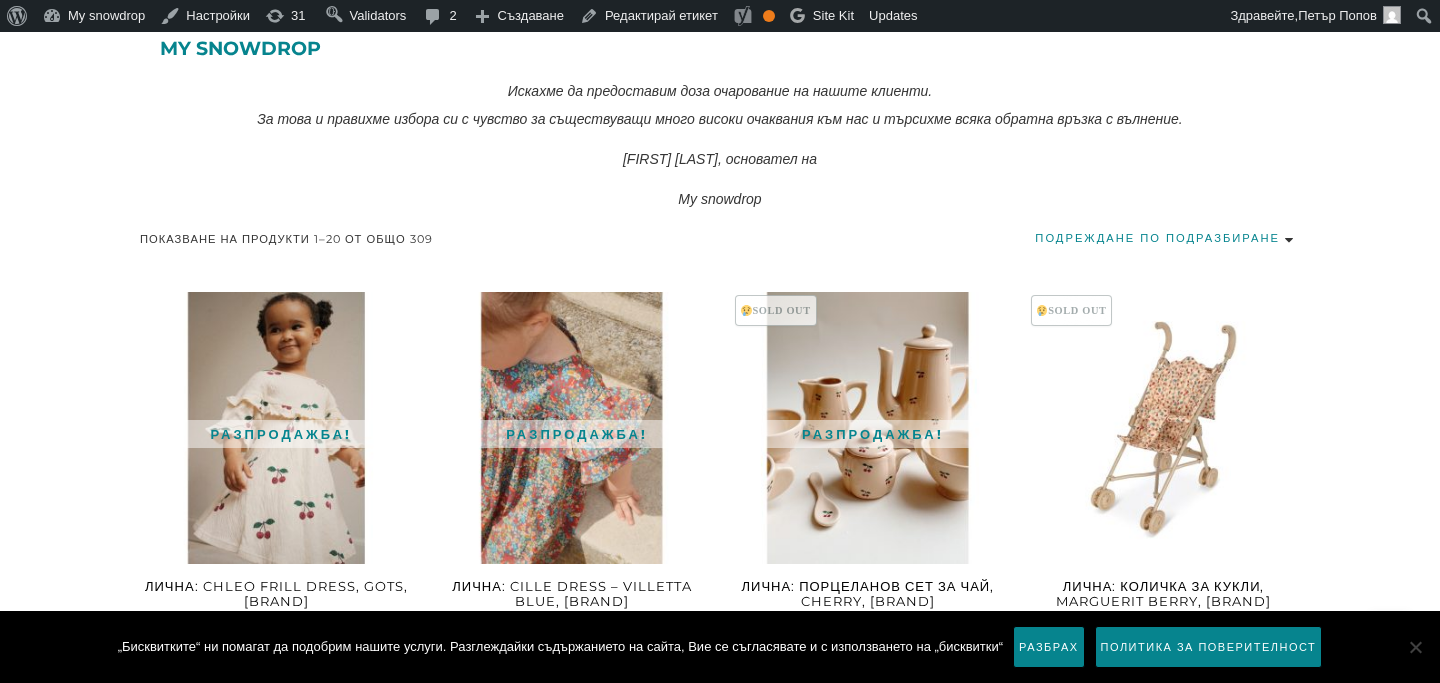 click on "Подреждане по подразбиране
Първо най-популярните
Сортиране по средна оценка
Първо най-новите
Първо най-евтините
Първо най-скъпите" at bounding box center [1167, 238] 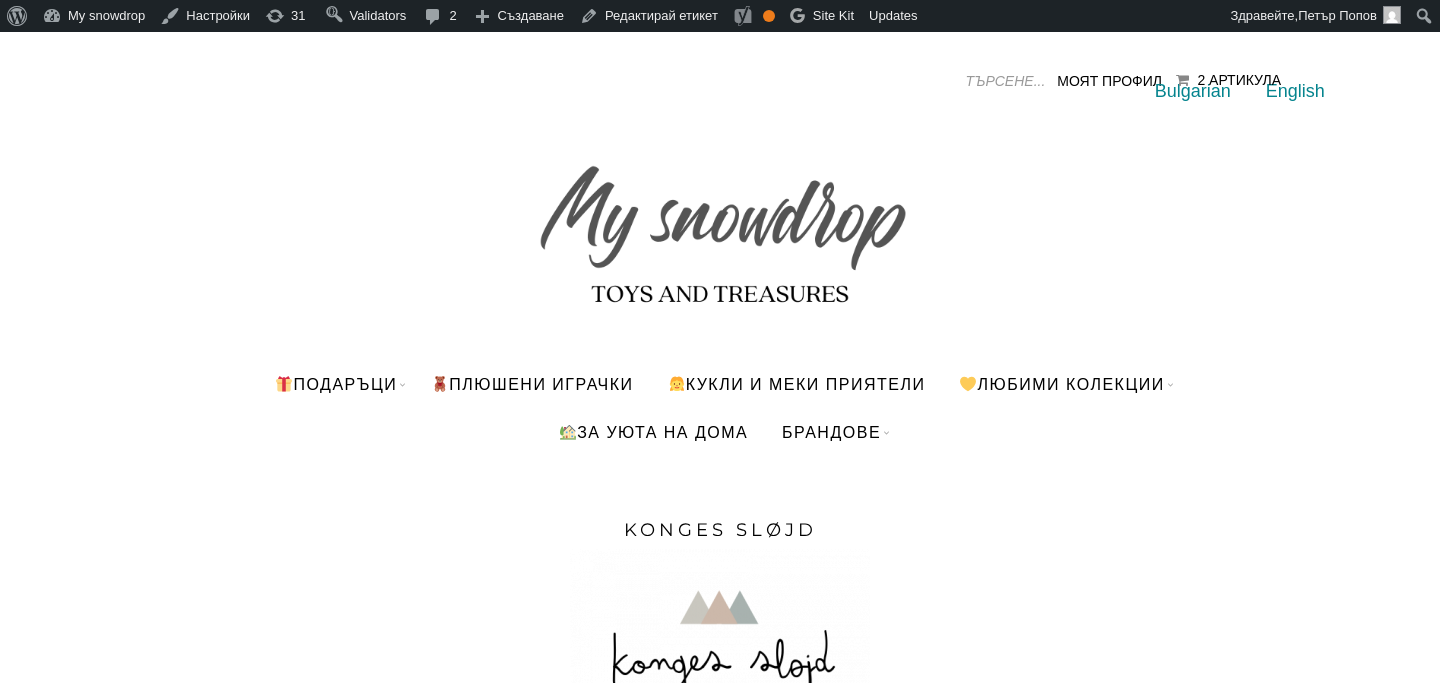 scroll, scrollTop: 0, scrollLeft: 0, axis: both 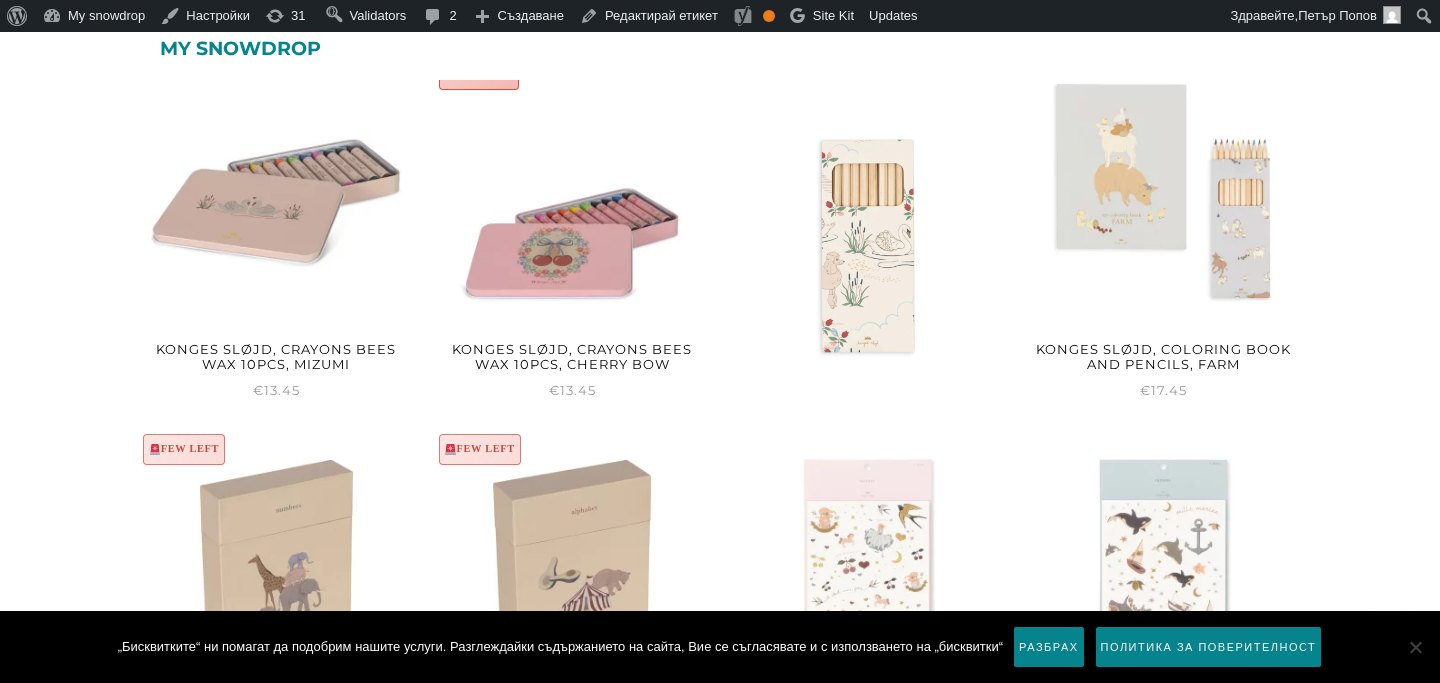 click at bounding box center (868, 246) 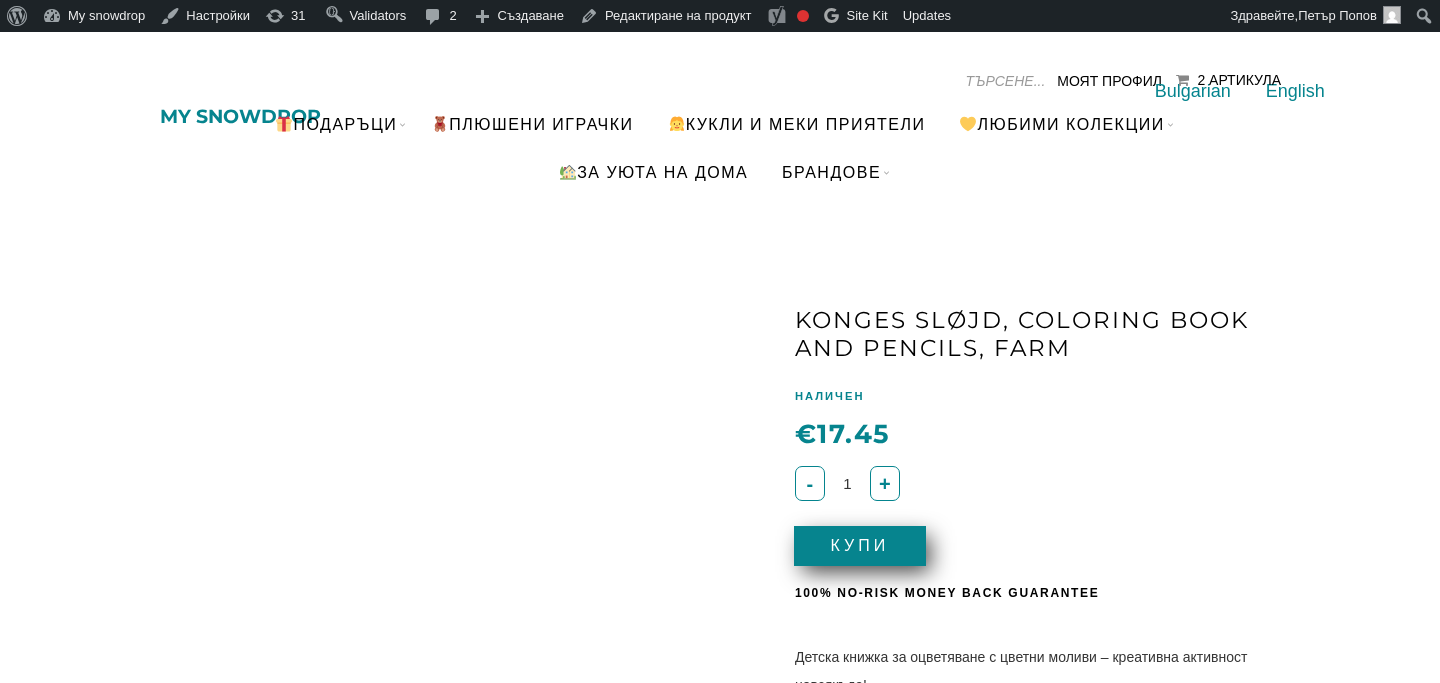 scroll, scrollTop: 0, scrollLeft: 0, axis: both 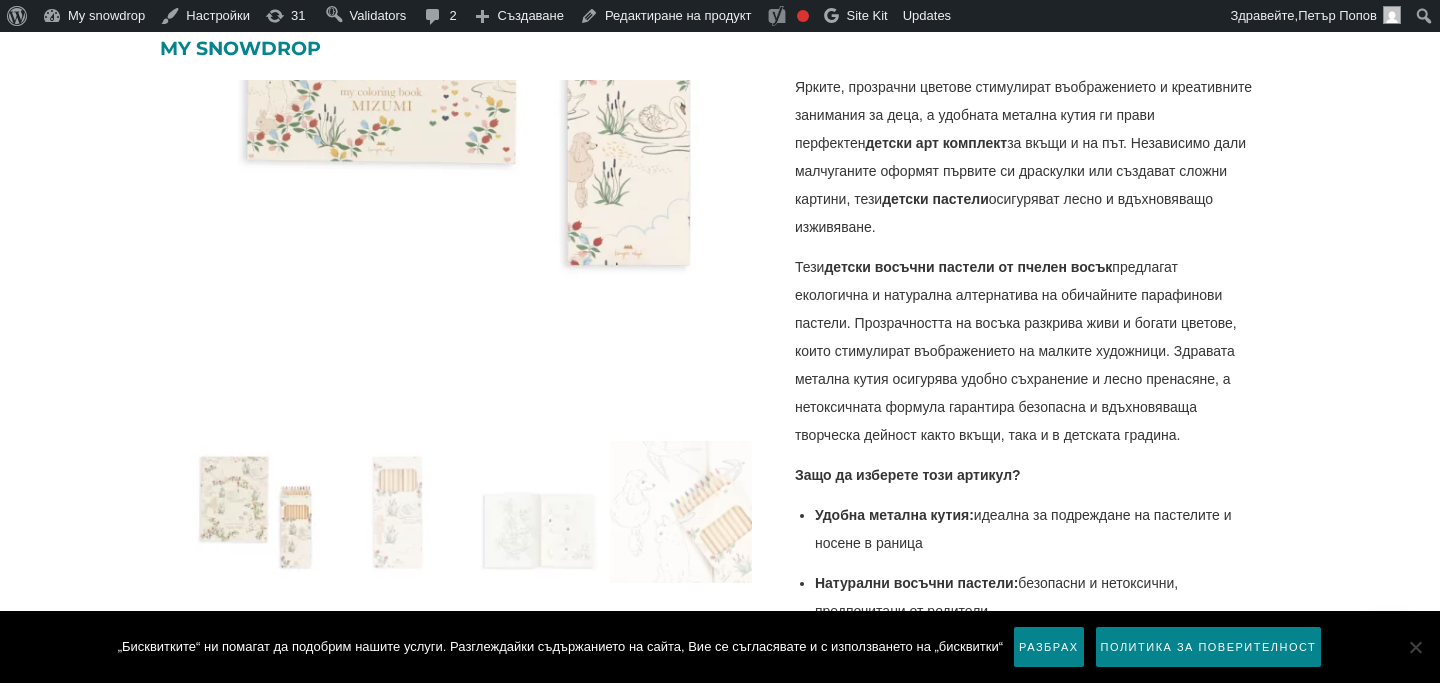 click at bounding box center [540, 512] 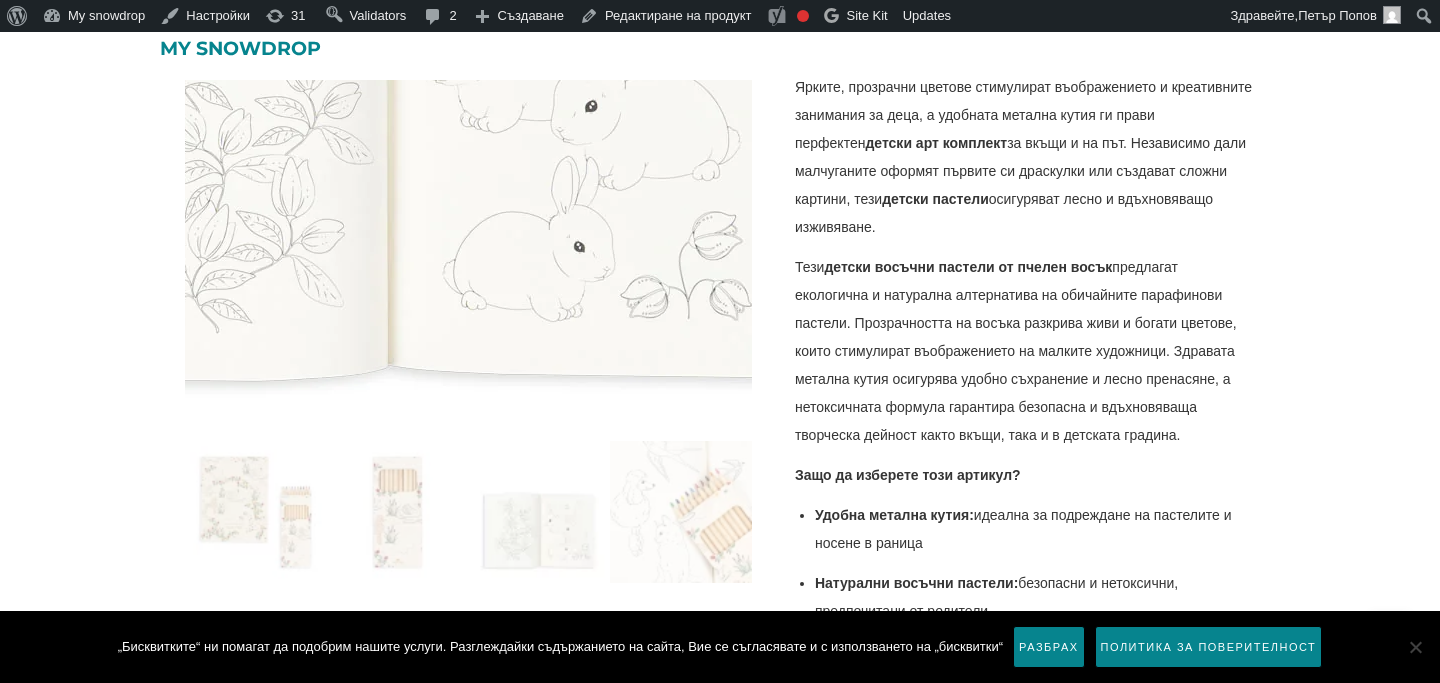 click at bounding box center [390, -14] 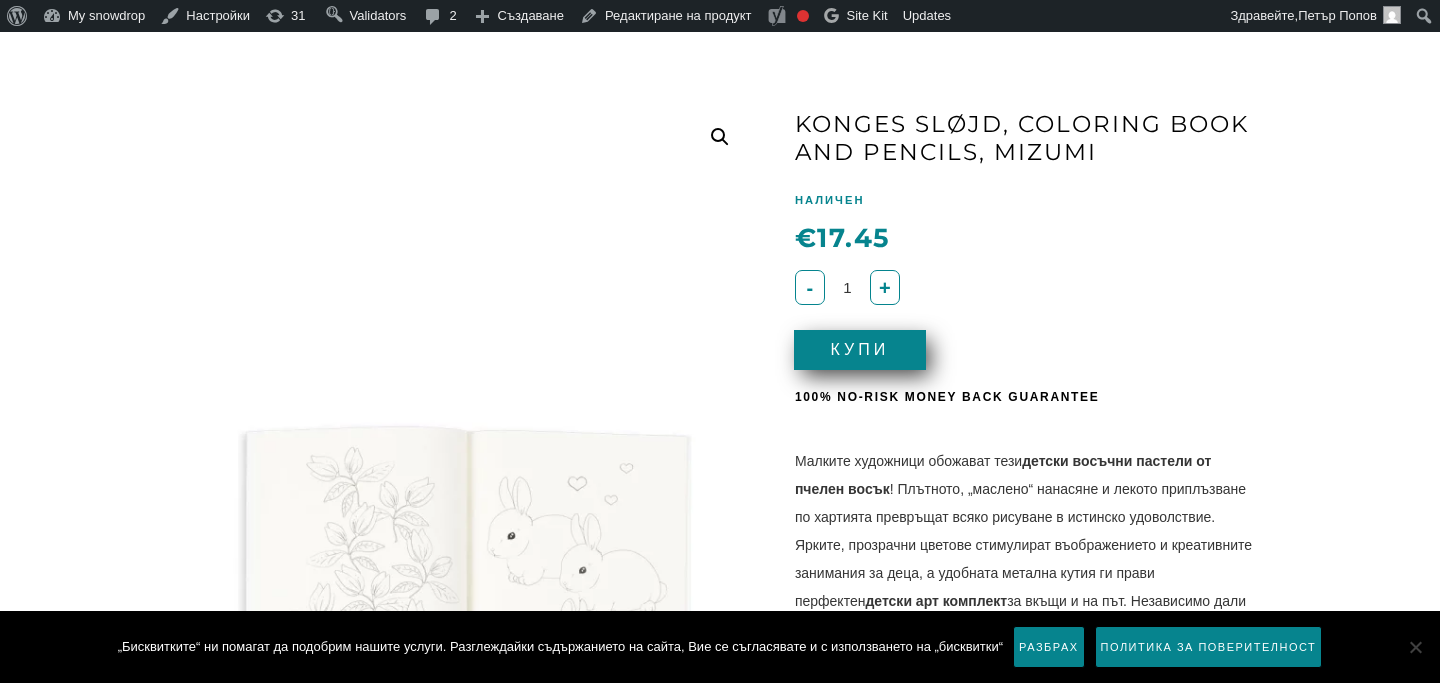 scroll, scrollTop: 200, scrollLeft: 0, axis: vertical 